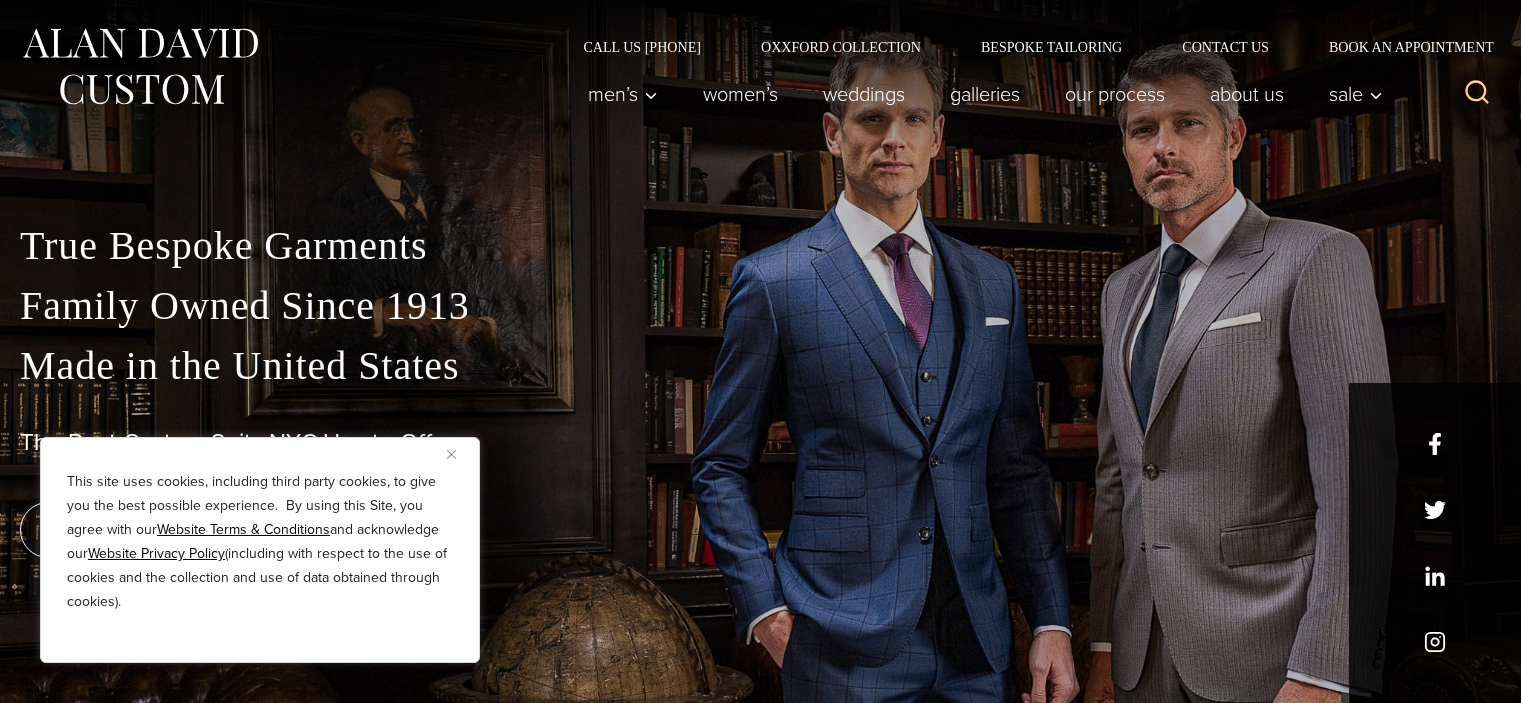 scroll, scrollTop: 0, scrollLeft: 0, axis: both 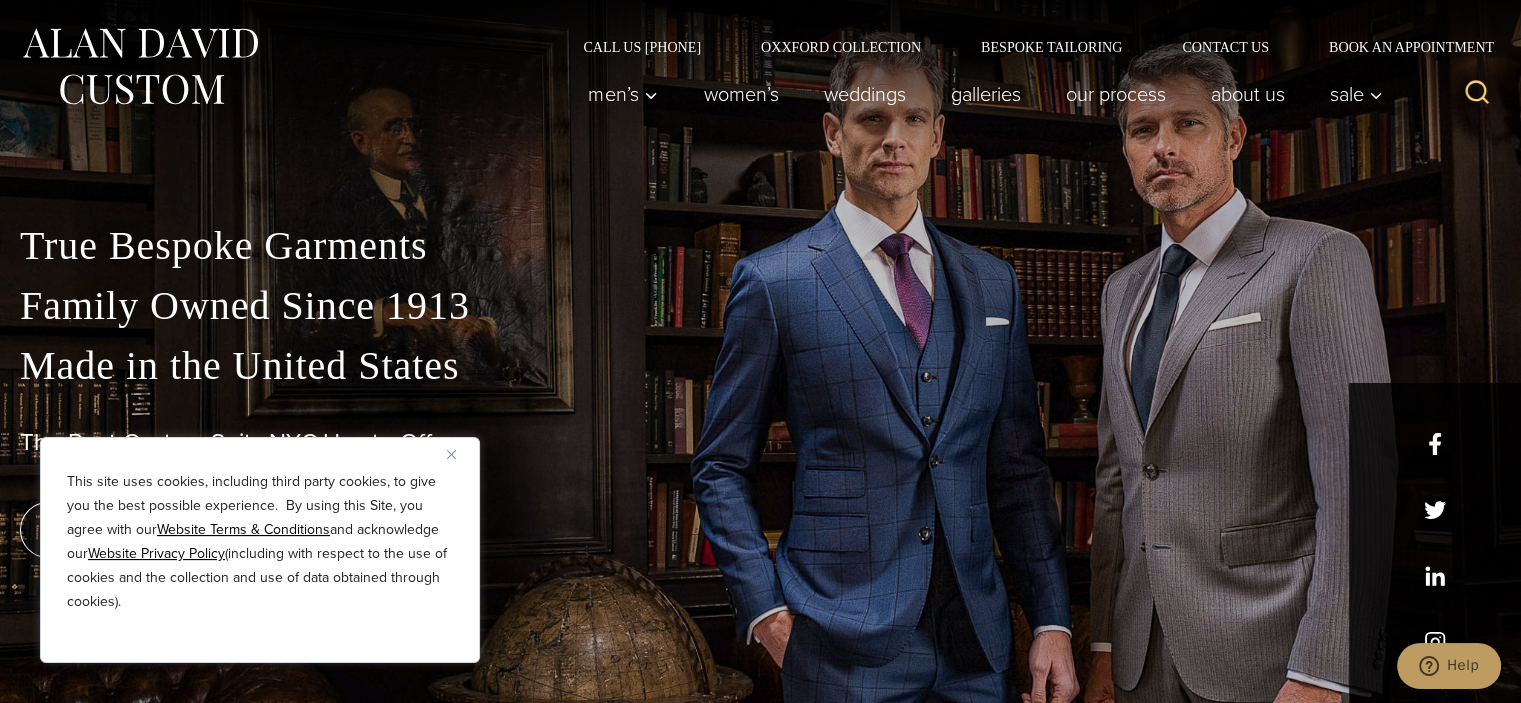 click at bounding box center (451, 454) 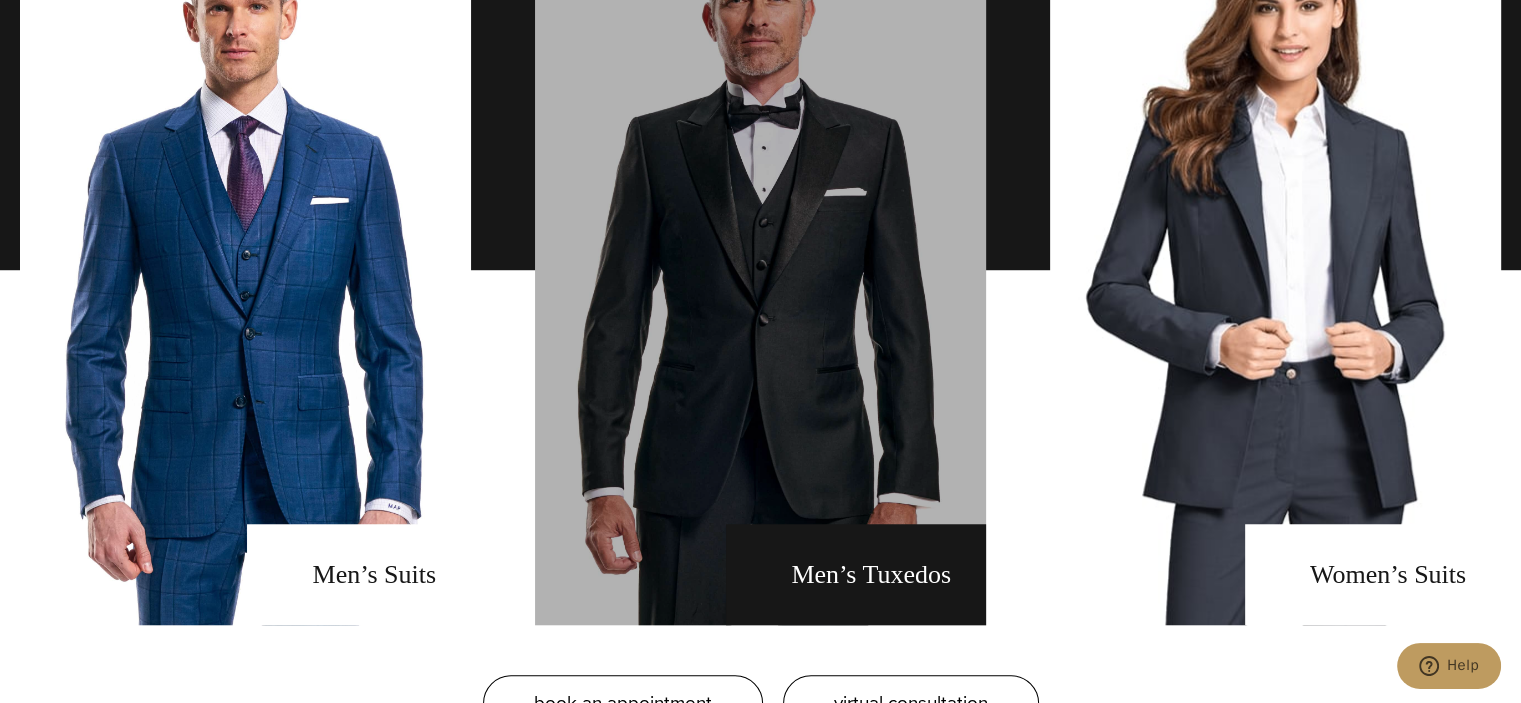 scroll, scrollTop: 1500, scrollLeft: 0, axis: vertical 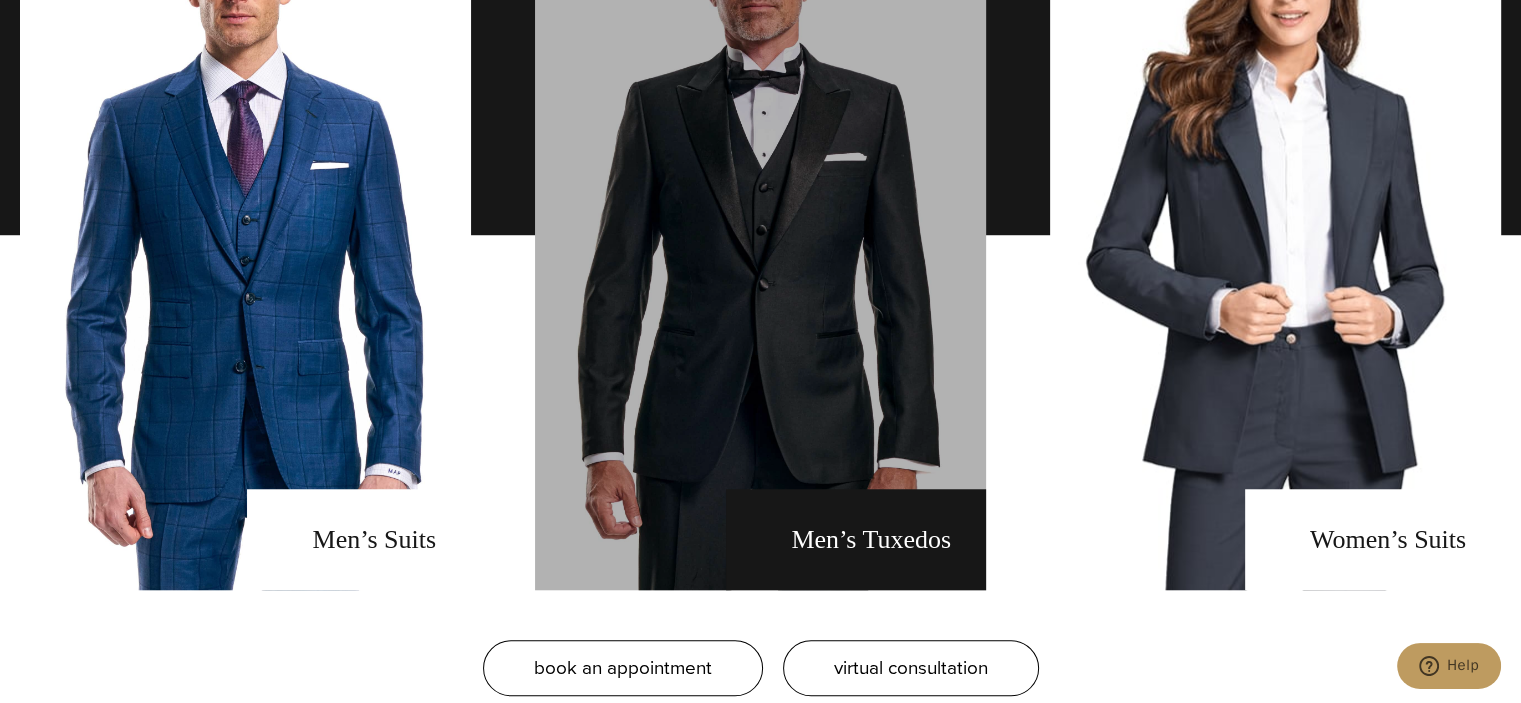 click at bounding box center [760, 235] 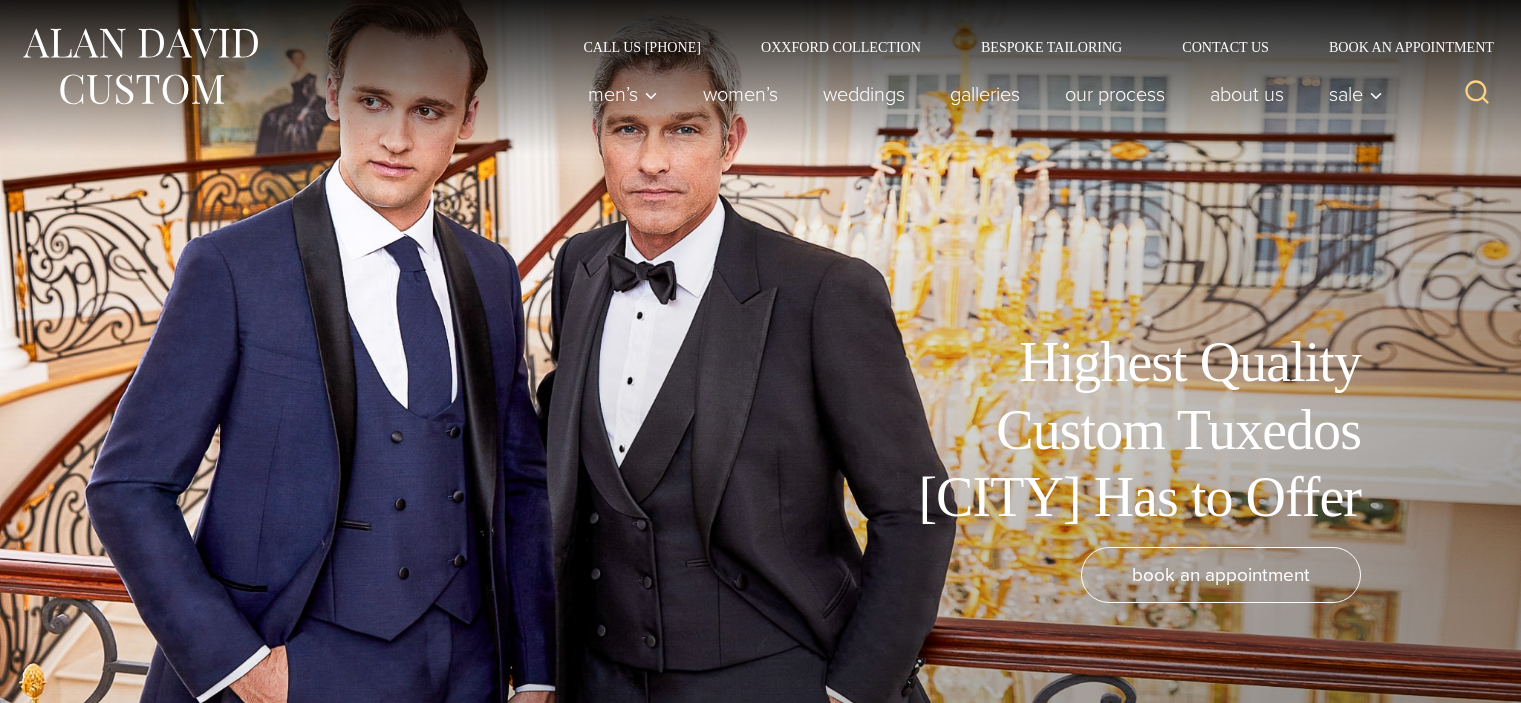 scroll, scrollTop: 0, scrollLeft: 0, axis: both 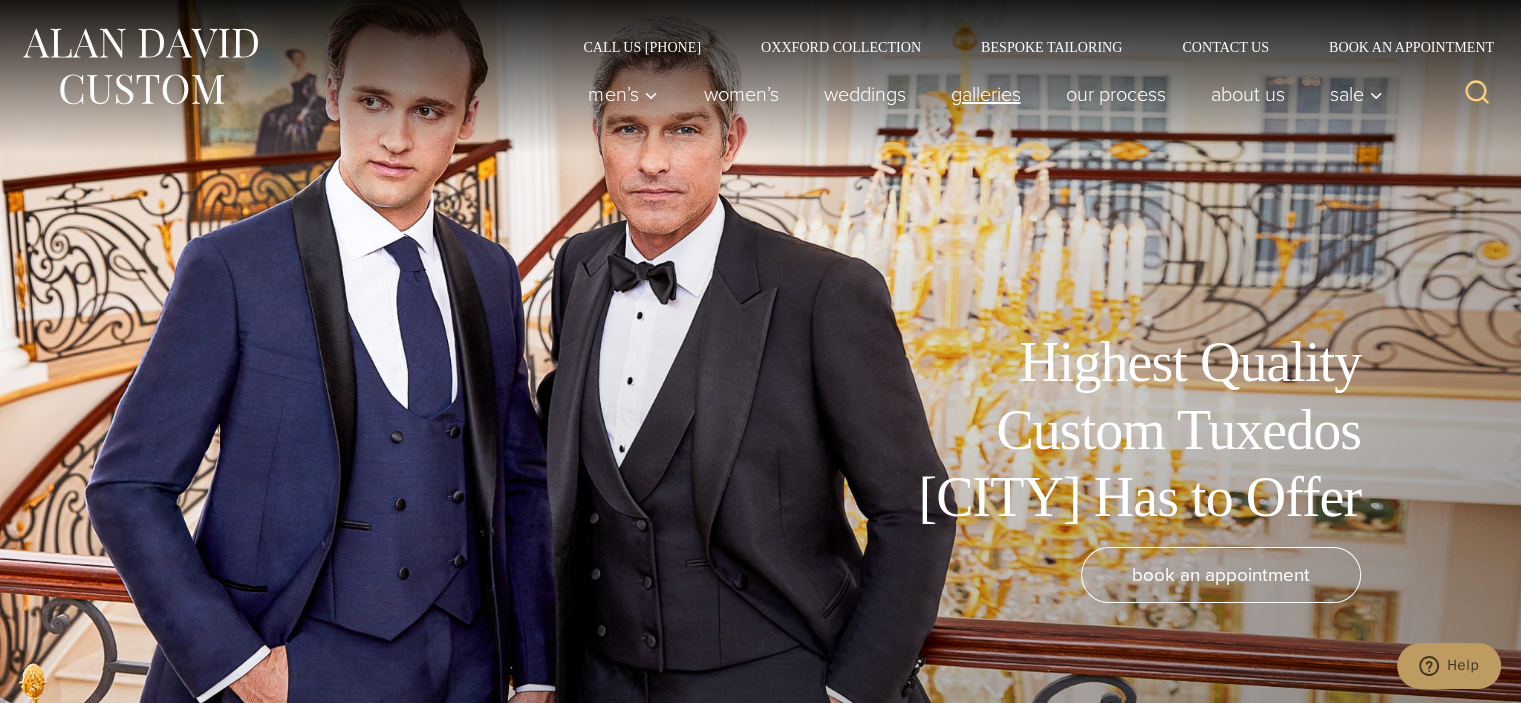 click on "Galleries" at bounding box center [985, 94] 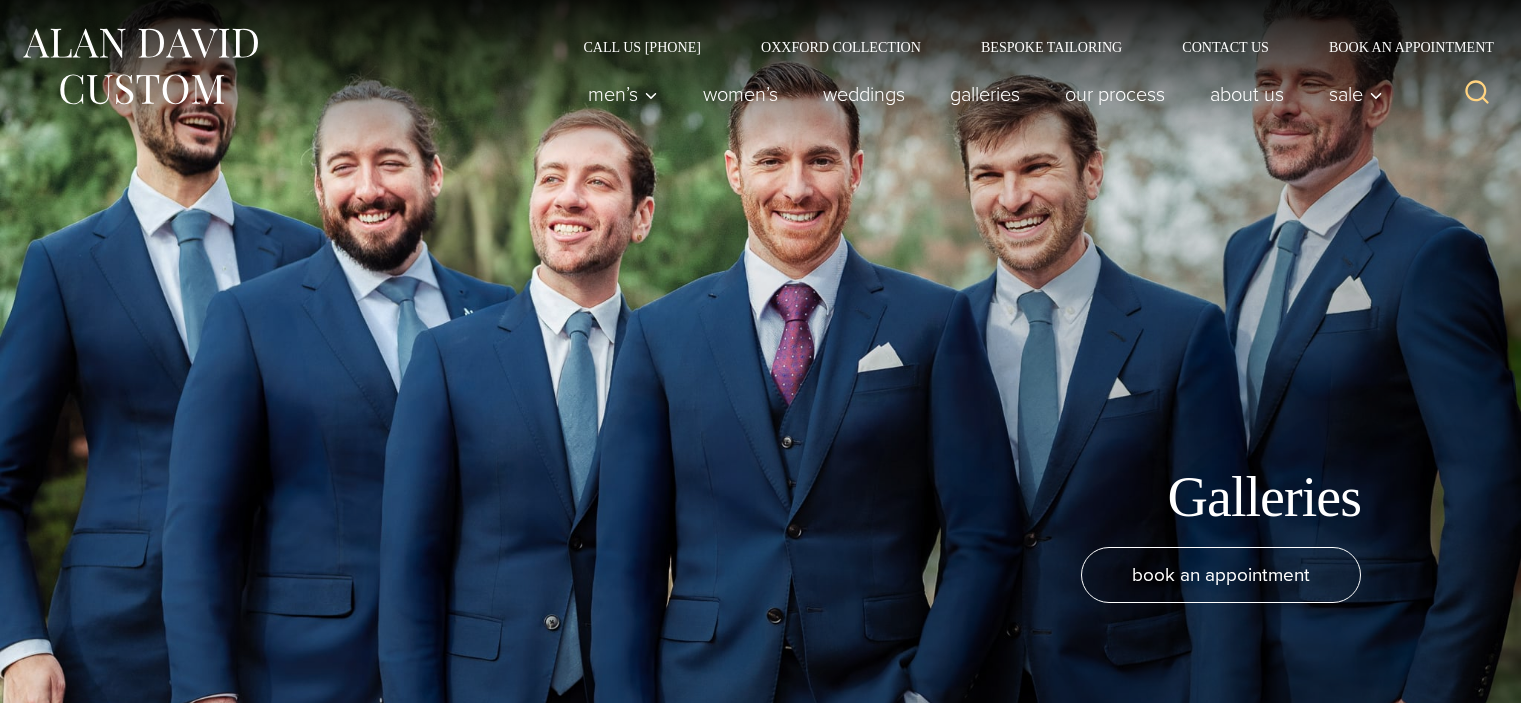 scroll, scrollTop: 0, scrollLeft: 0, axis: both 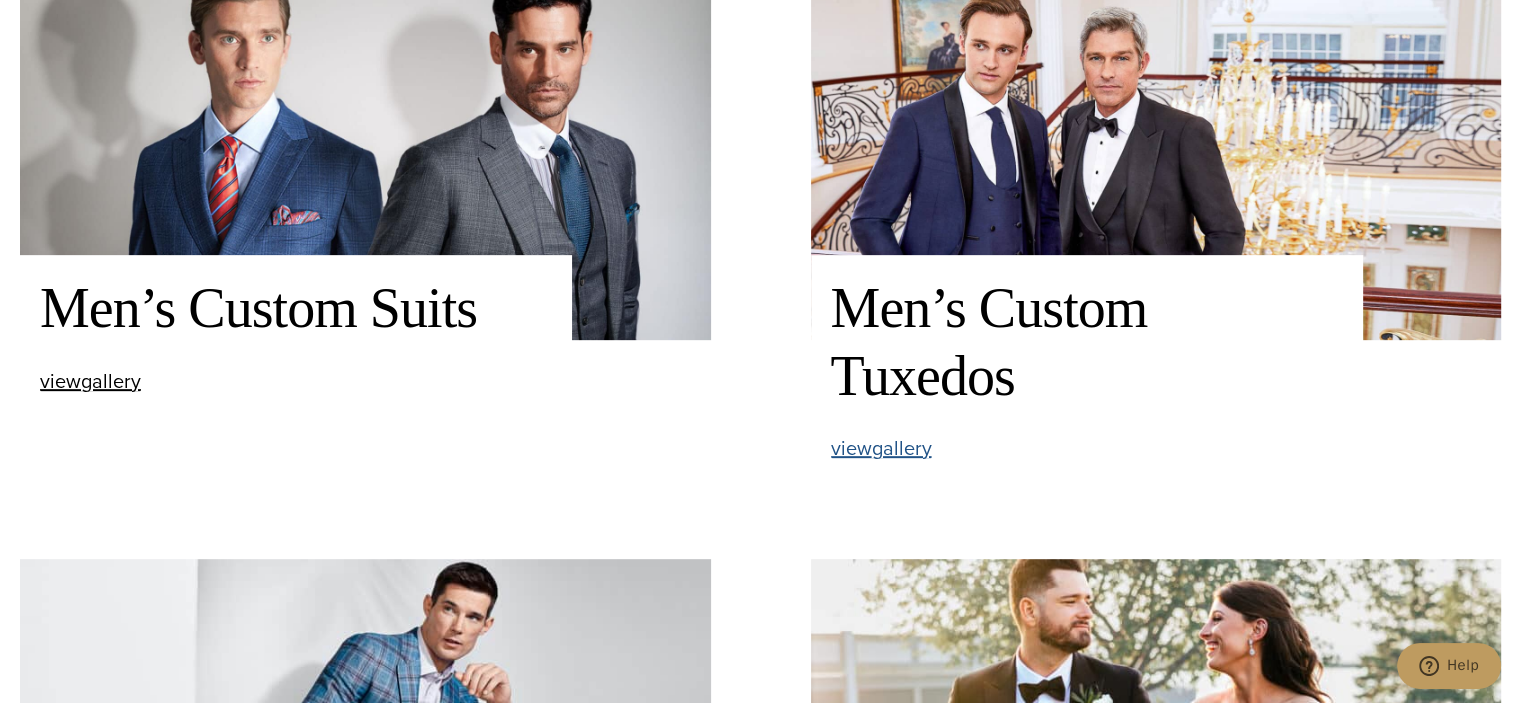 click on "view  Men’s Custom Tuxedos  gallery" at bounding box center (881, 448) 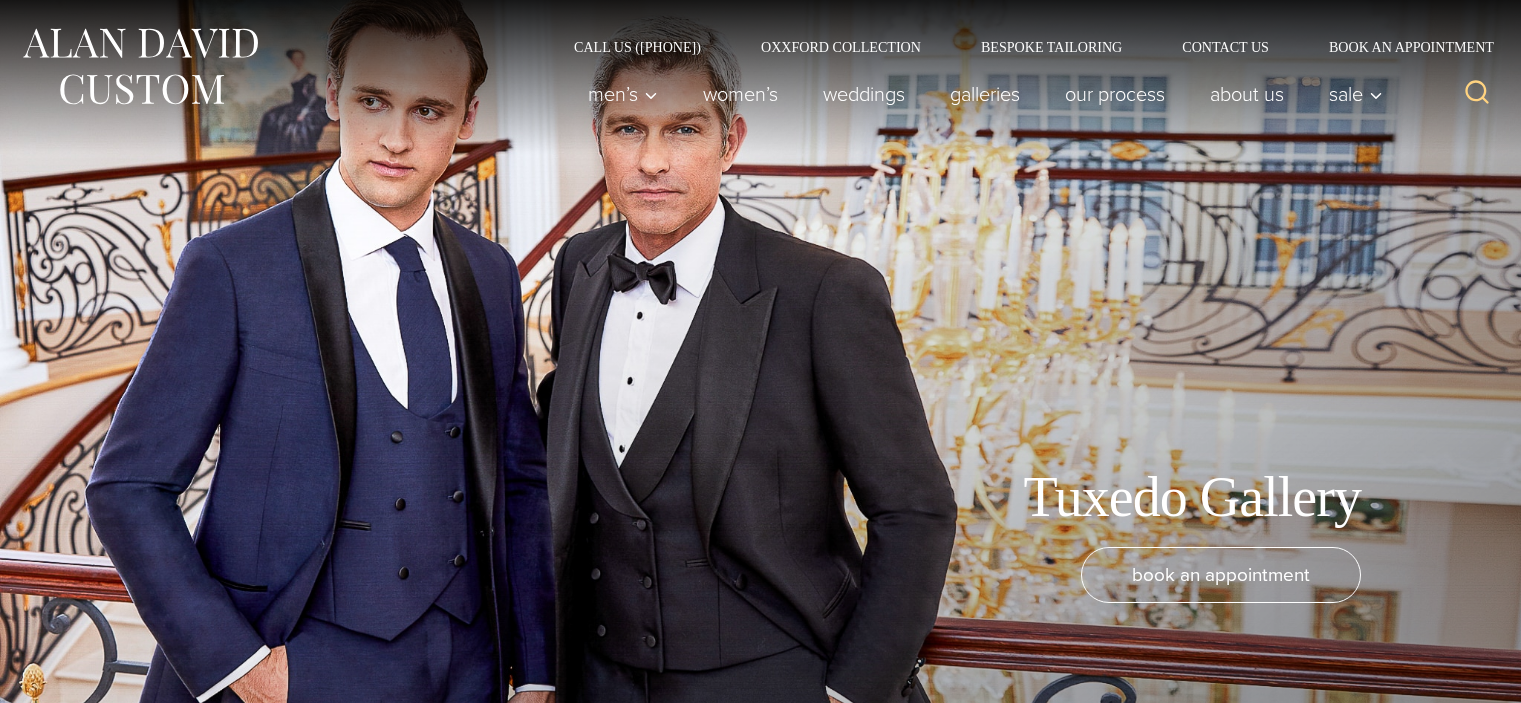scroll, scrollTop: 0, scrollLeft: 0, axis: both 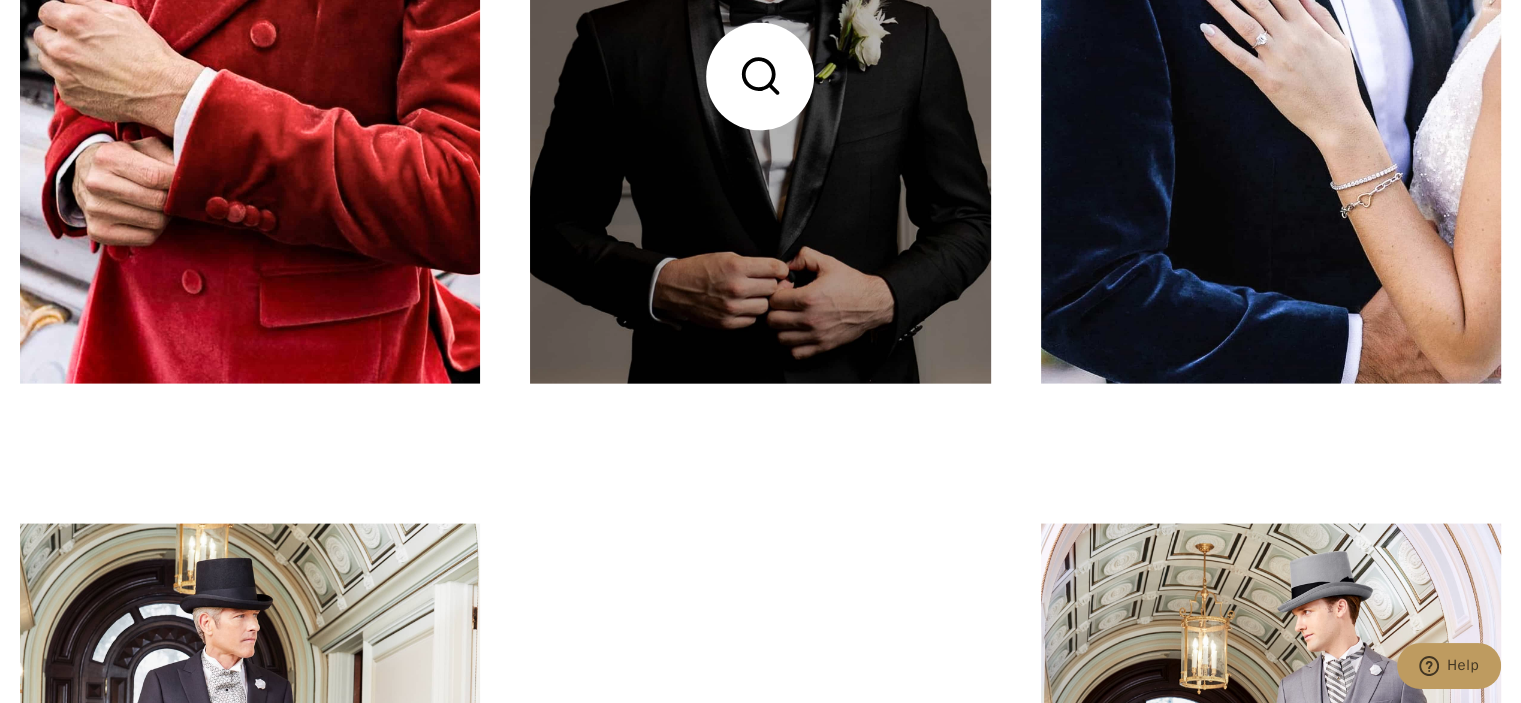 click at bounding box center [760, 77] 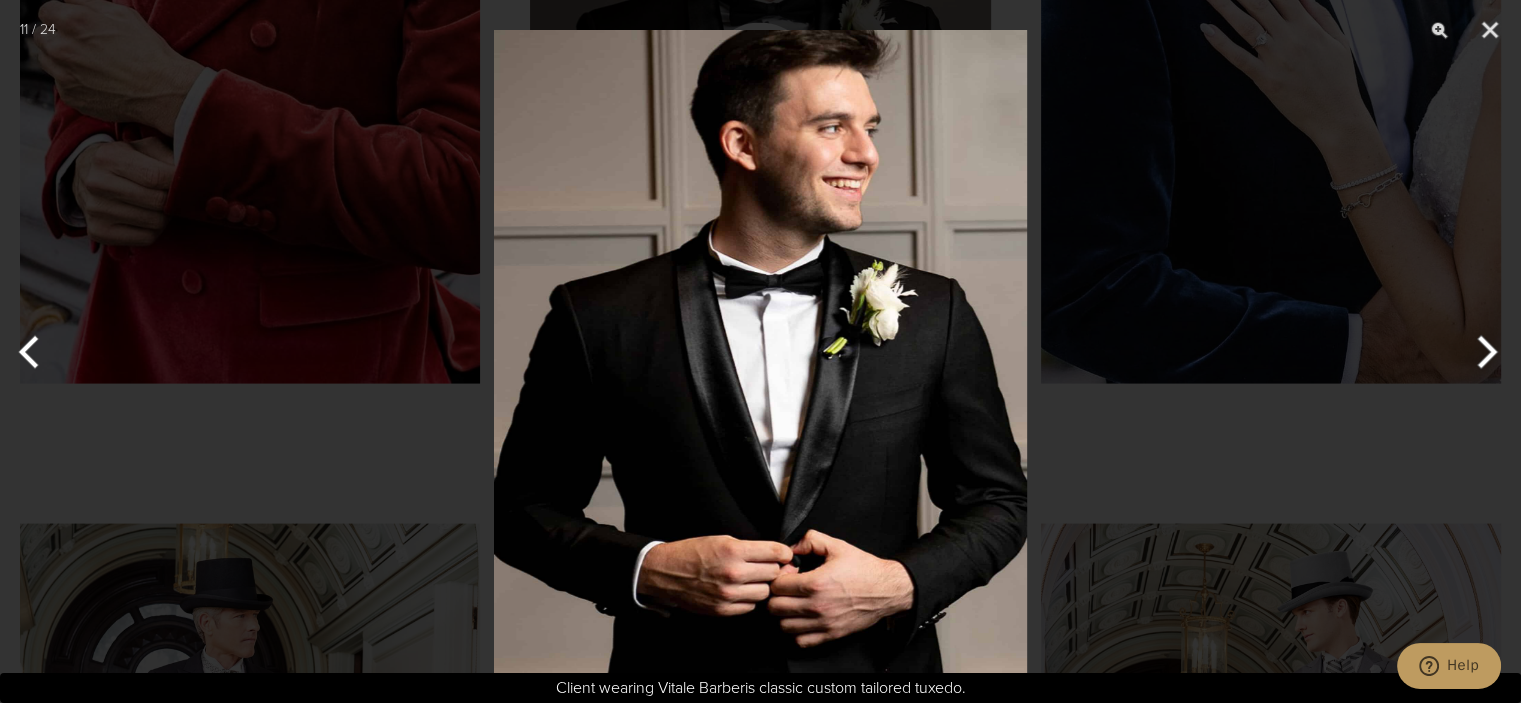 click at bounding box center [1483, 352] 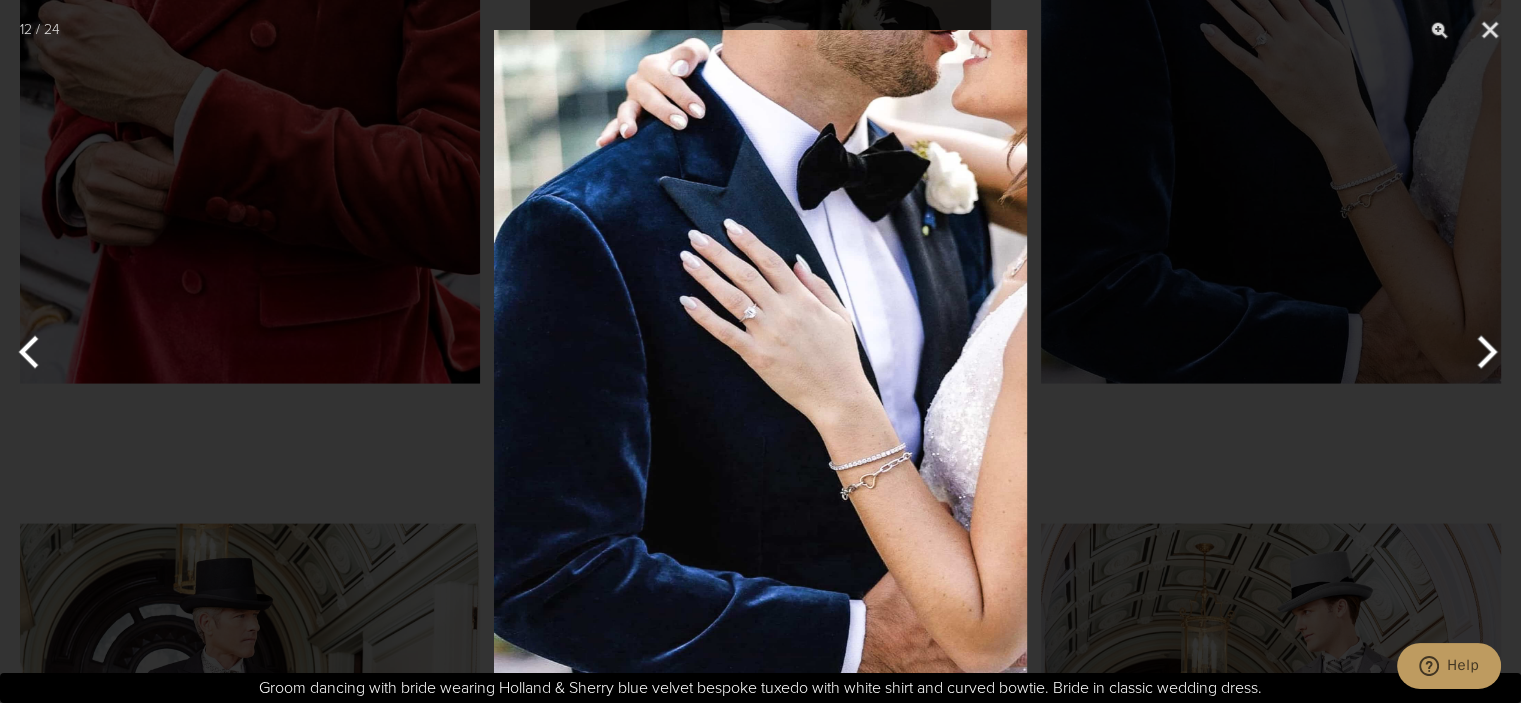 click at bounding box center [1483, 352] 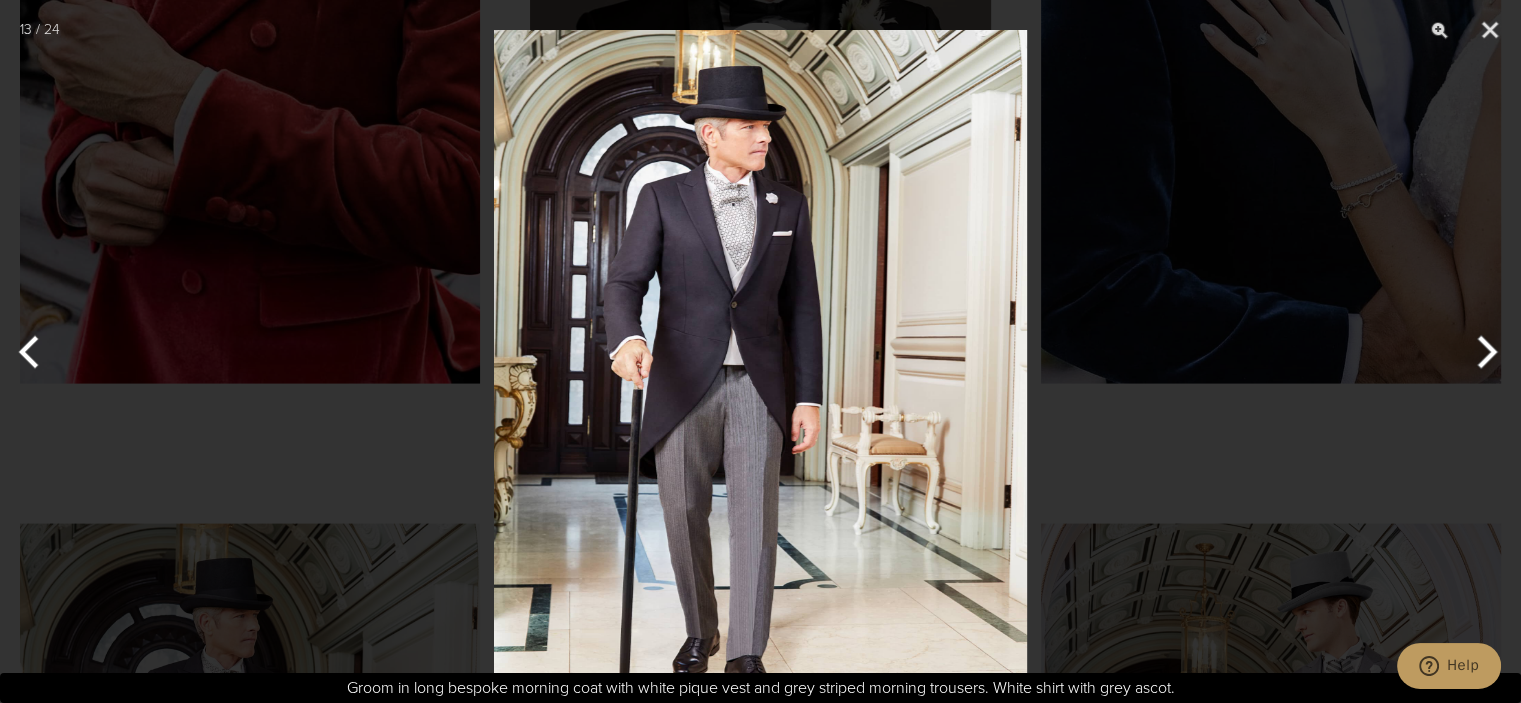 click at bounding box center [1483, 352] 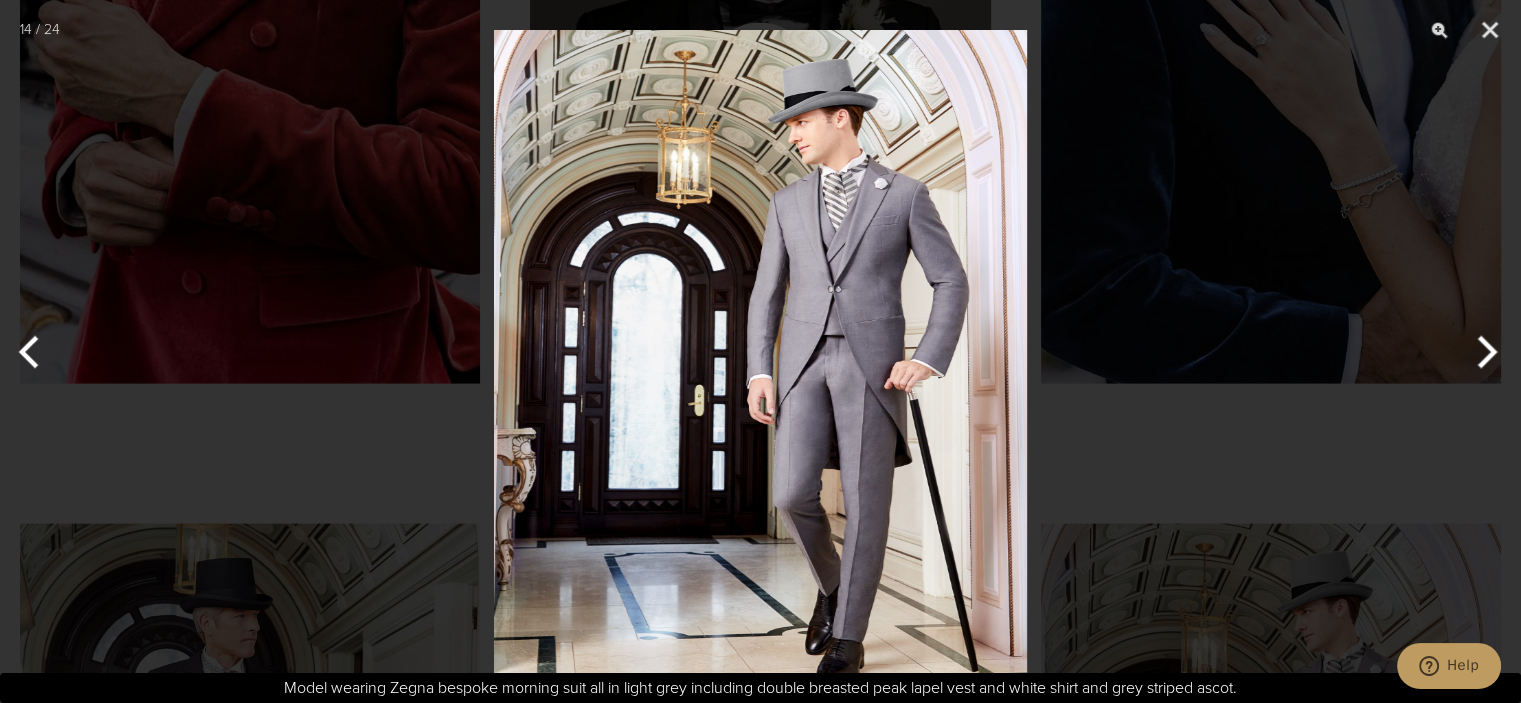 click at bounding box center (1483, 352) 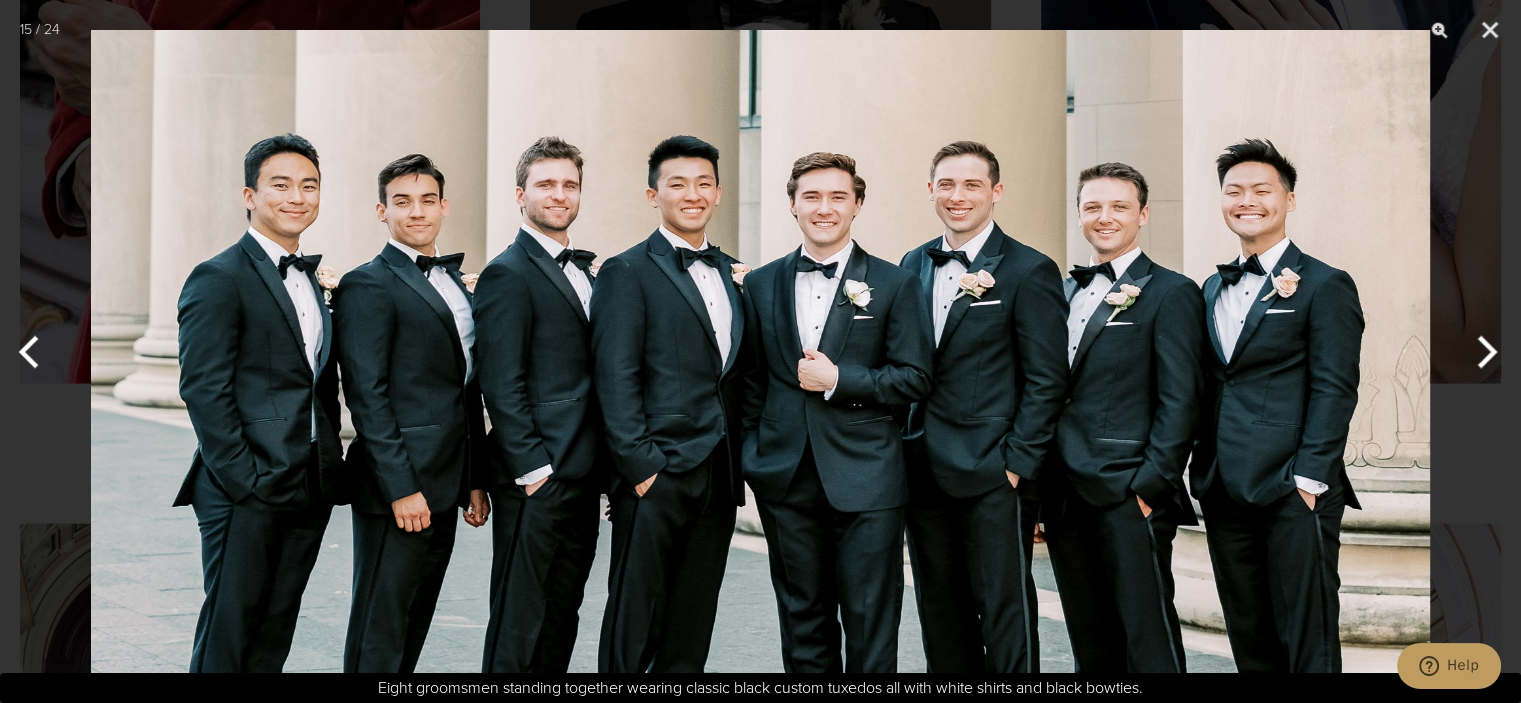 click at bounding box center [1483, 352] 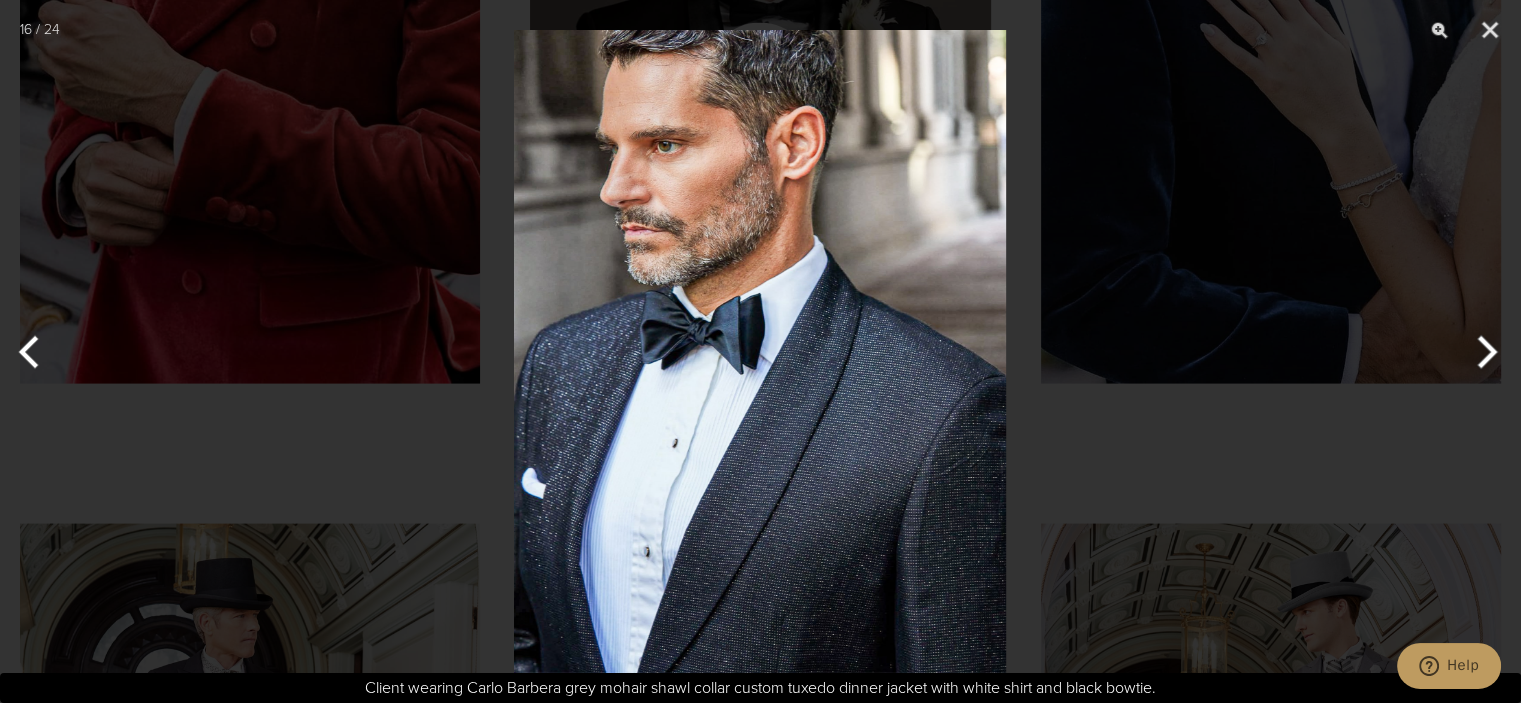 click at bounding box center (1483, 352) 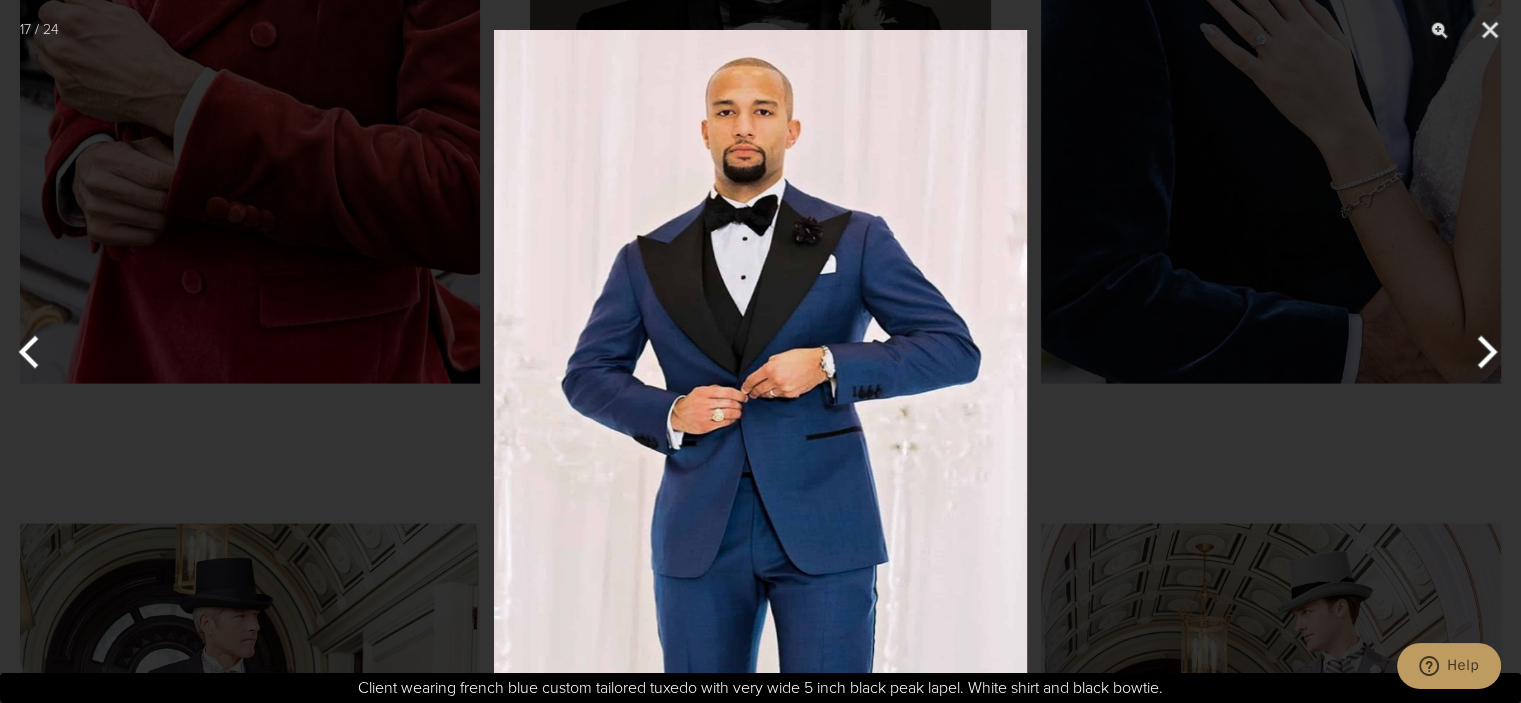 click at bounding box center [1483, 352] 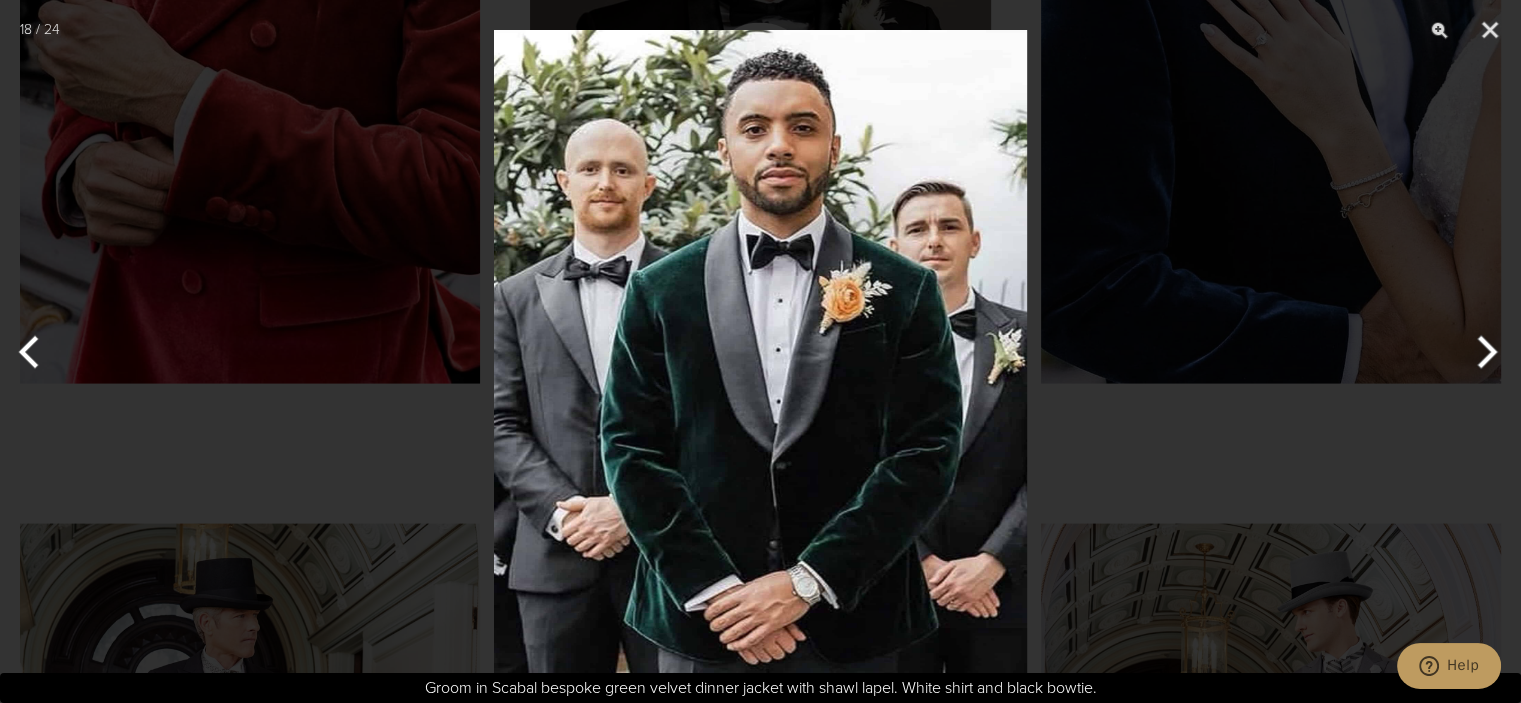 click at bounding box center (1483, 352) 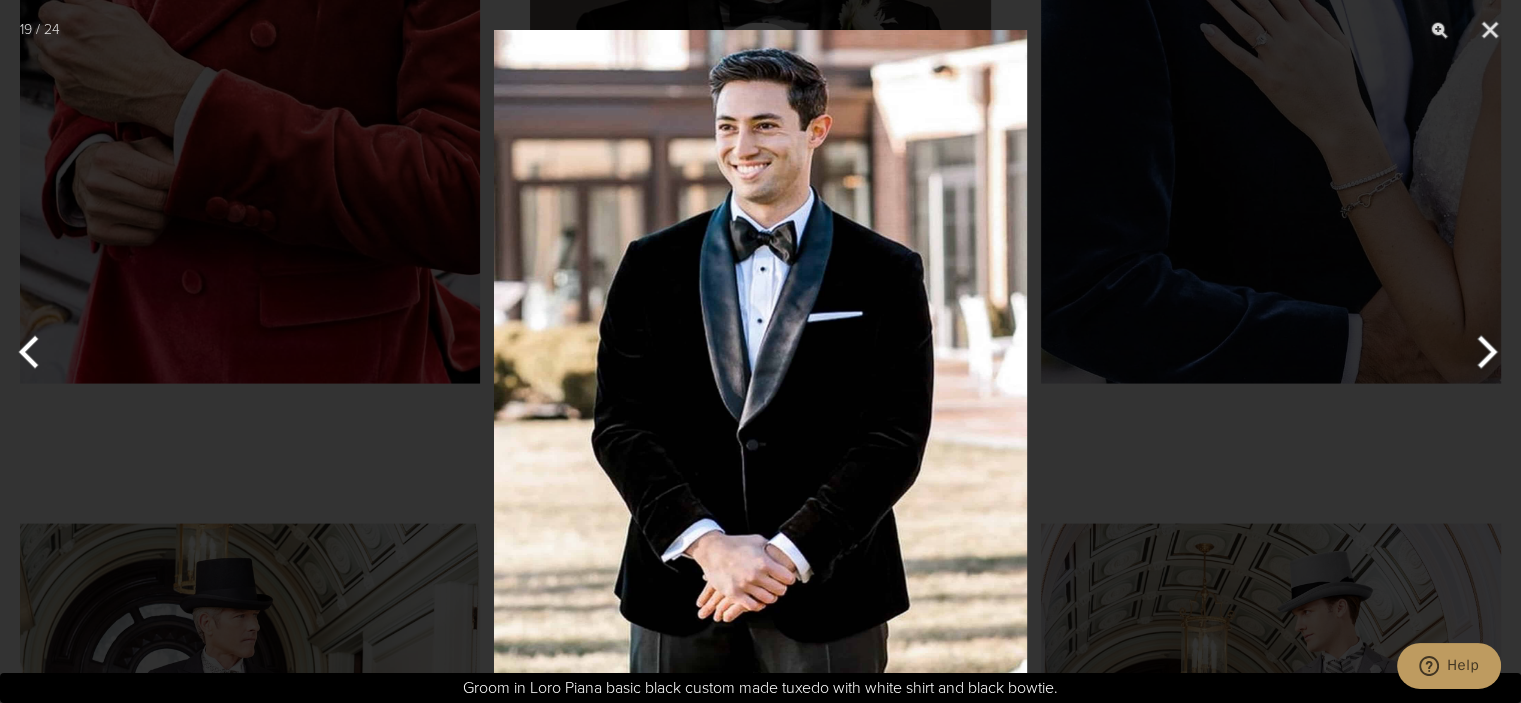 click at bounding box center [1483, 352] 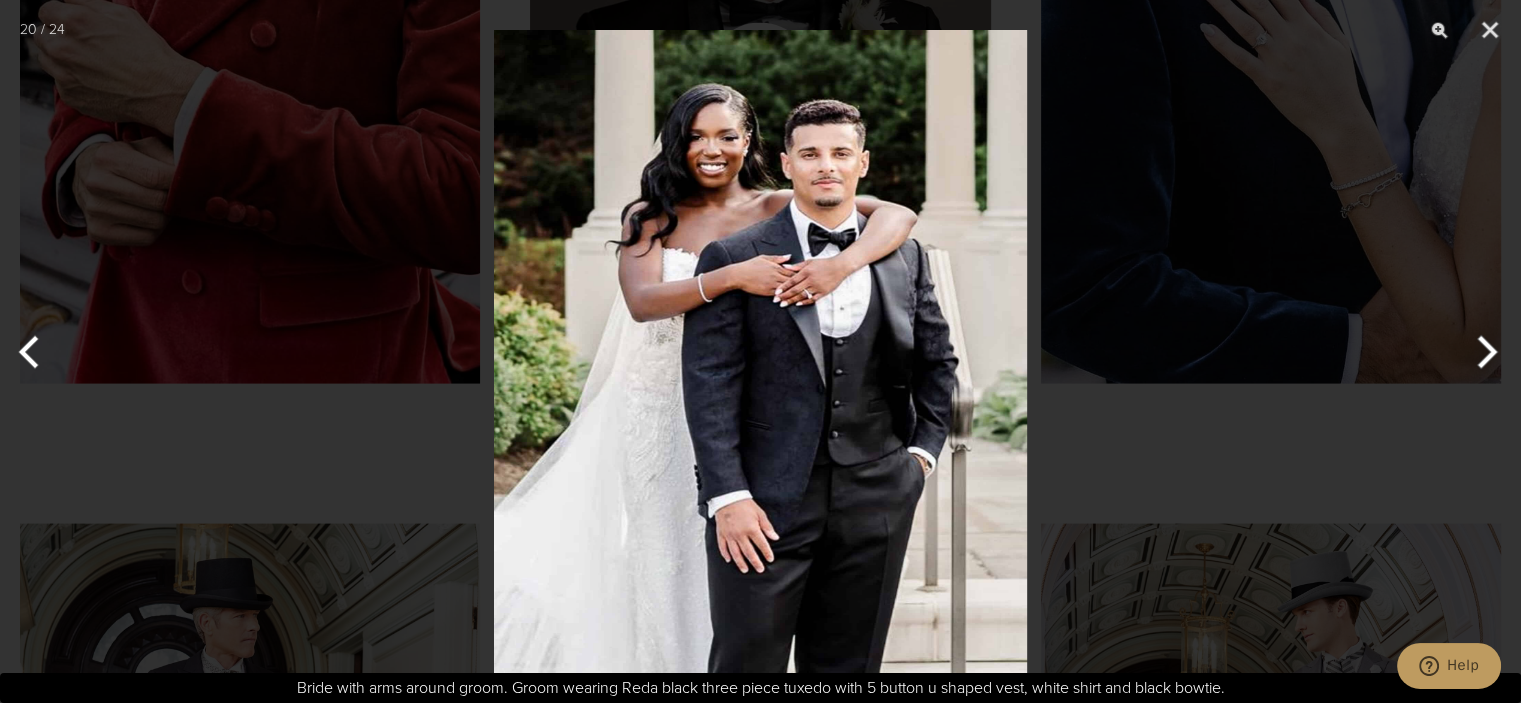 click at bounding box center [1483, 352] 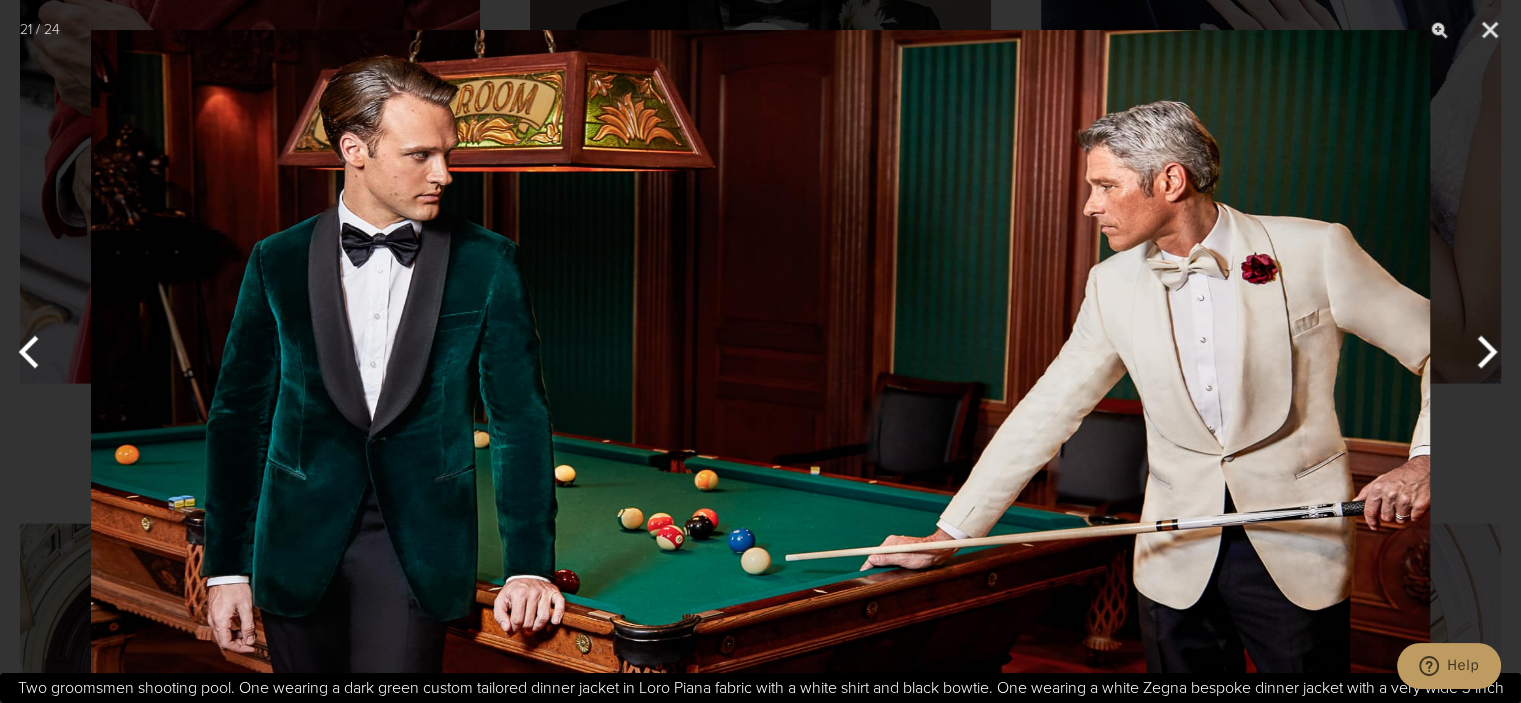 click at bounding box center [1483, 352] 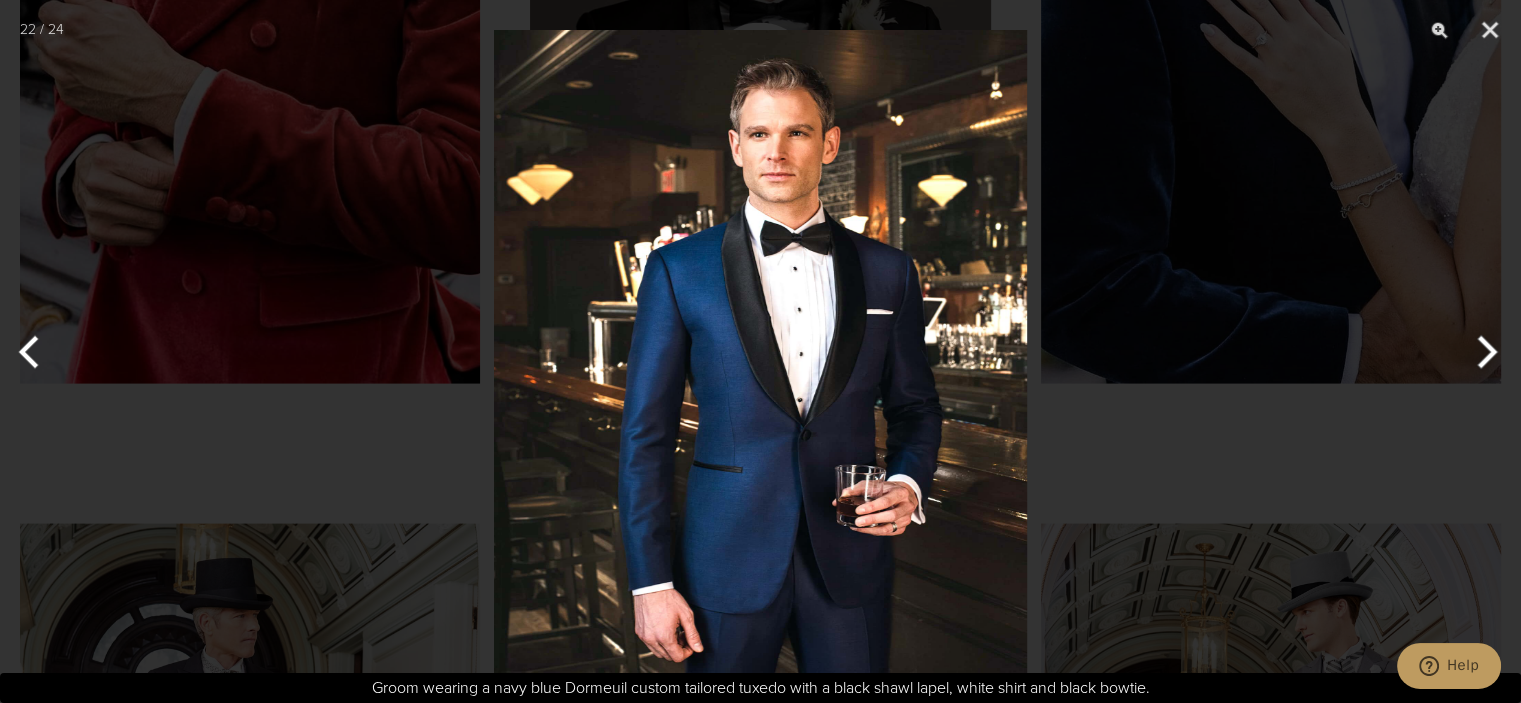 click at bounding box center (1483, 352) 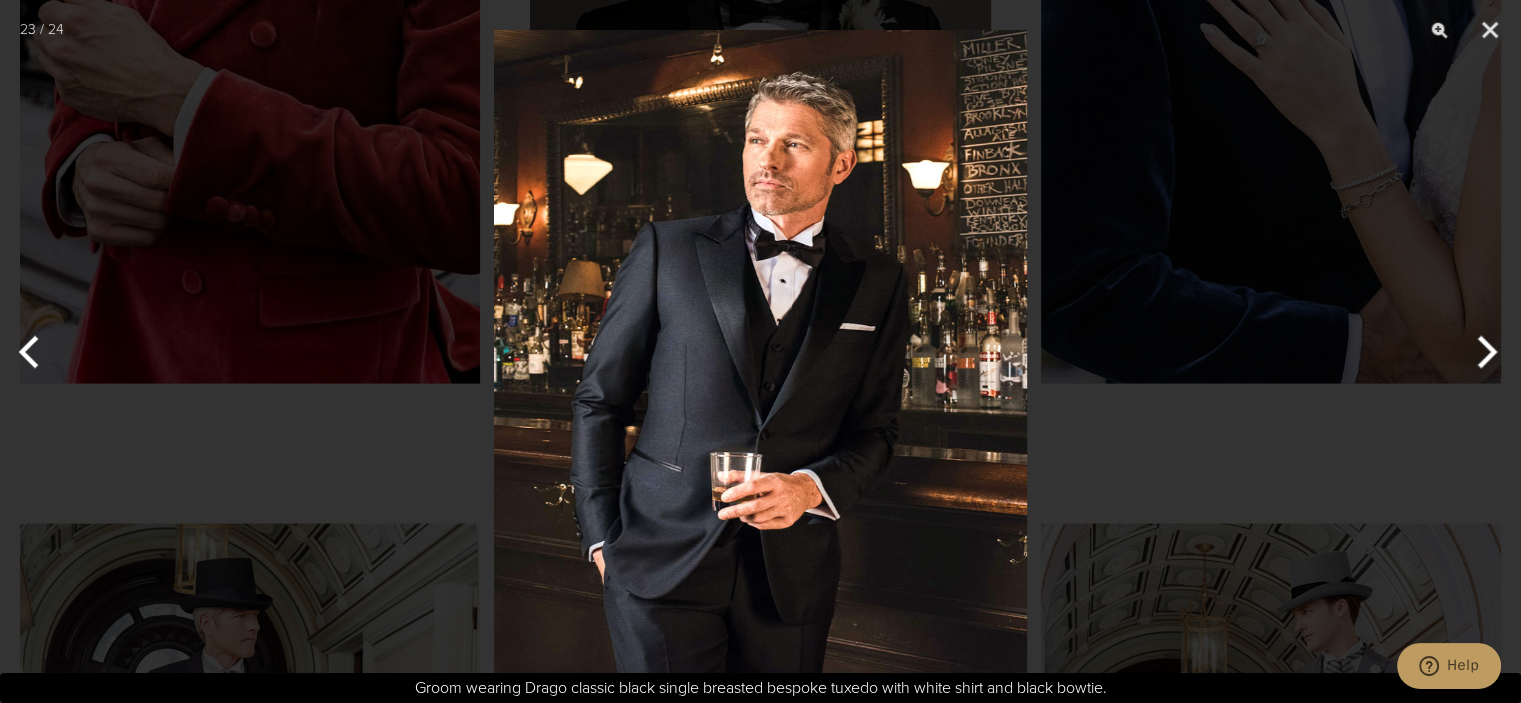 click at bounding box center (1483, 352) 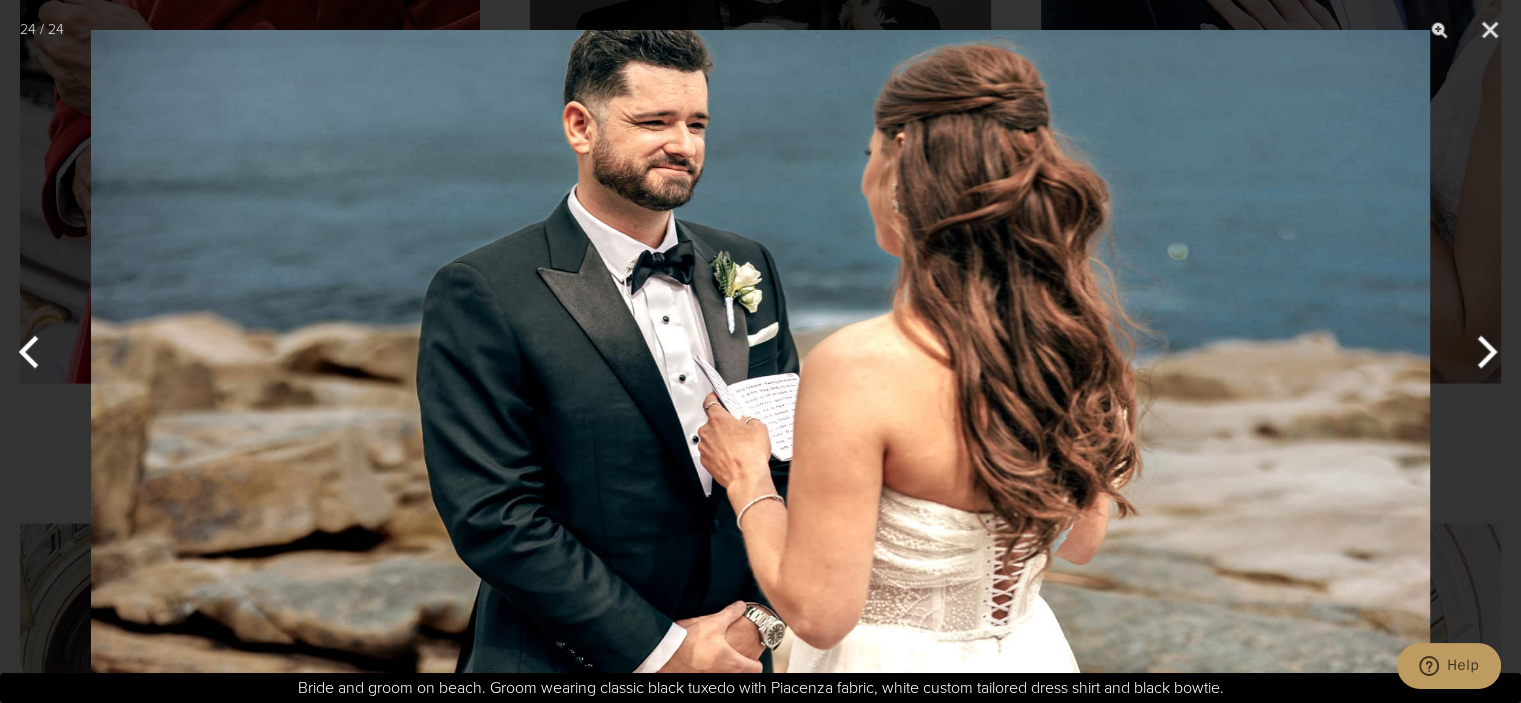 click at bounding box center [37, 352] 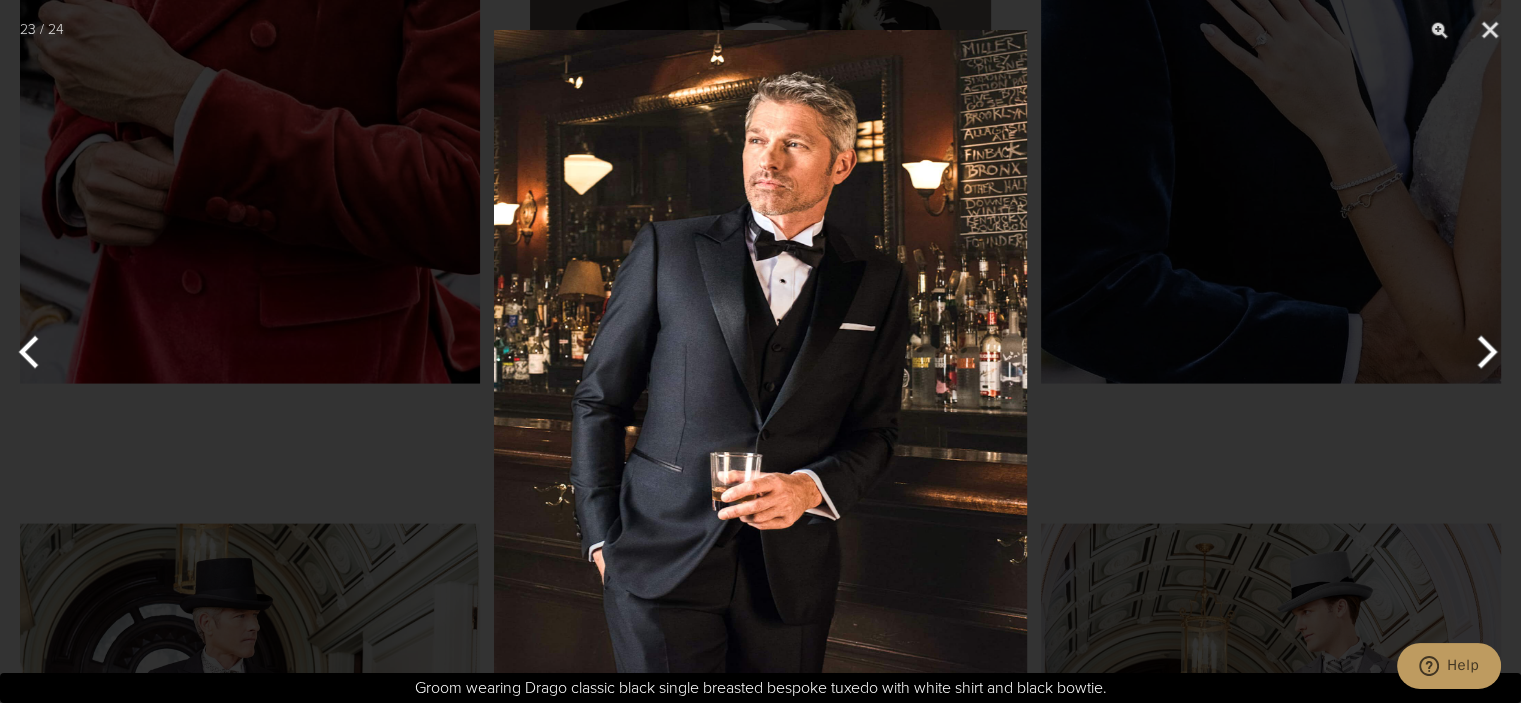 click at bounding box center (1483, 352) 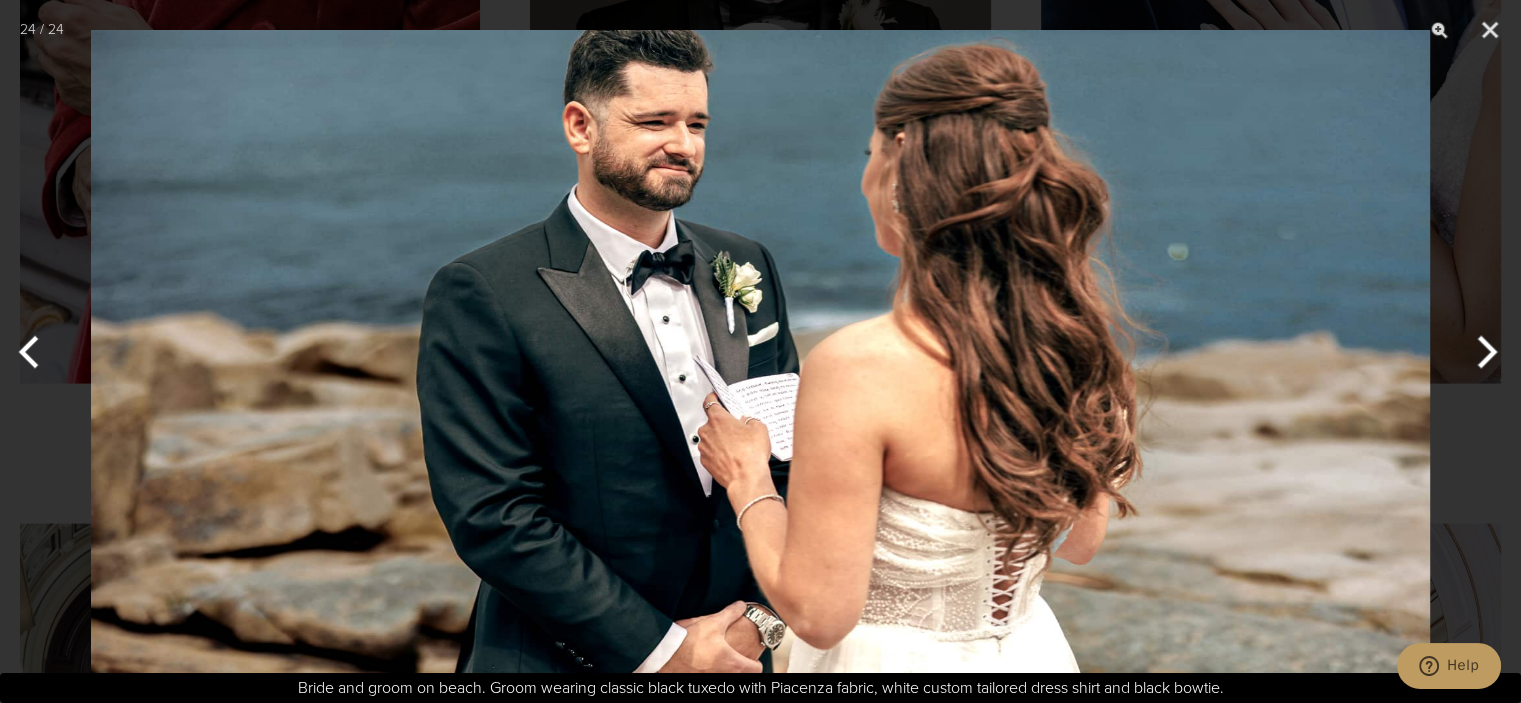 click at bounding box center (1483, 352) 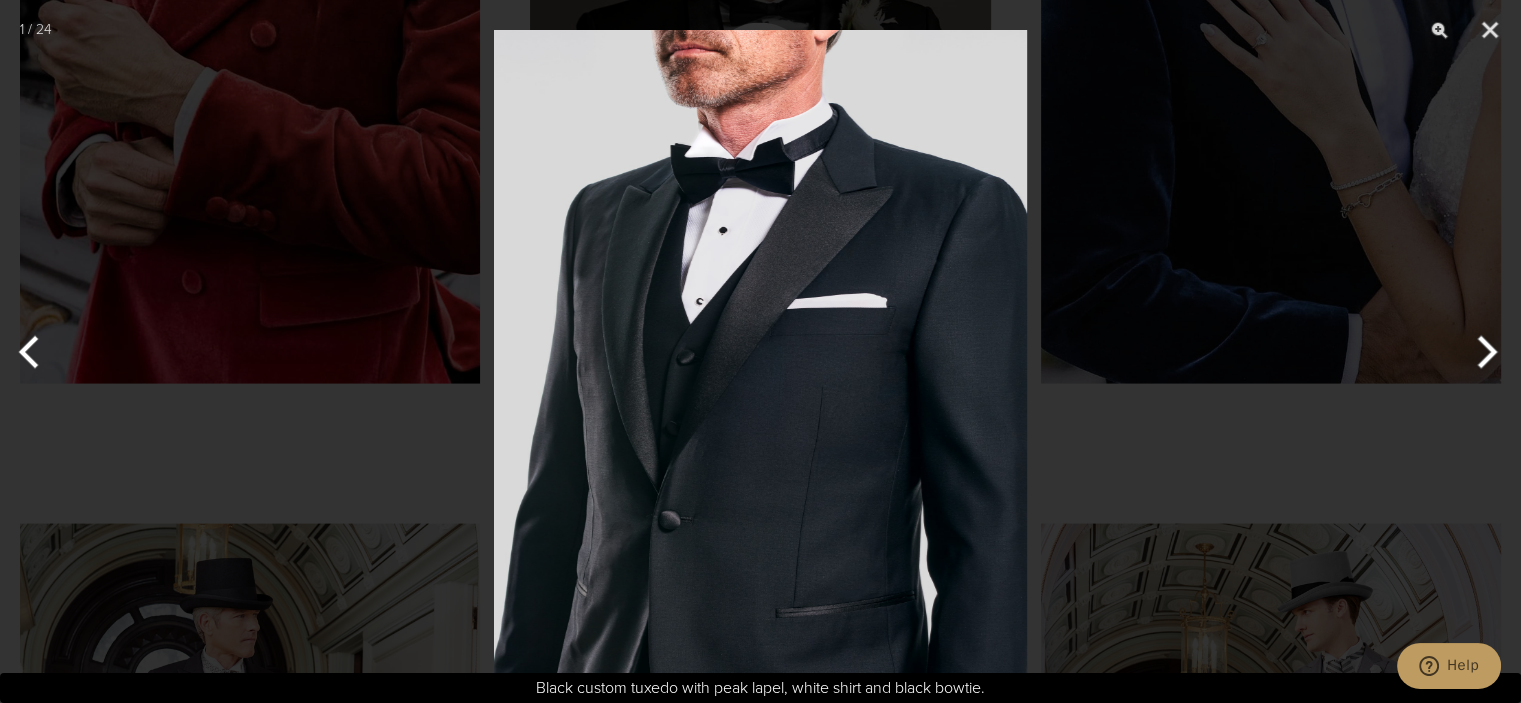 click at bounding box center [1483, 352] 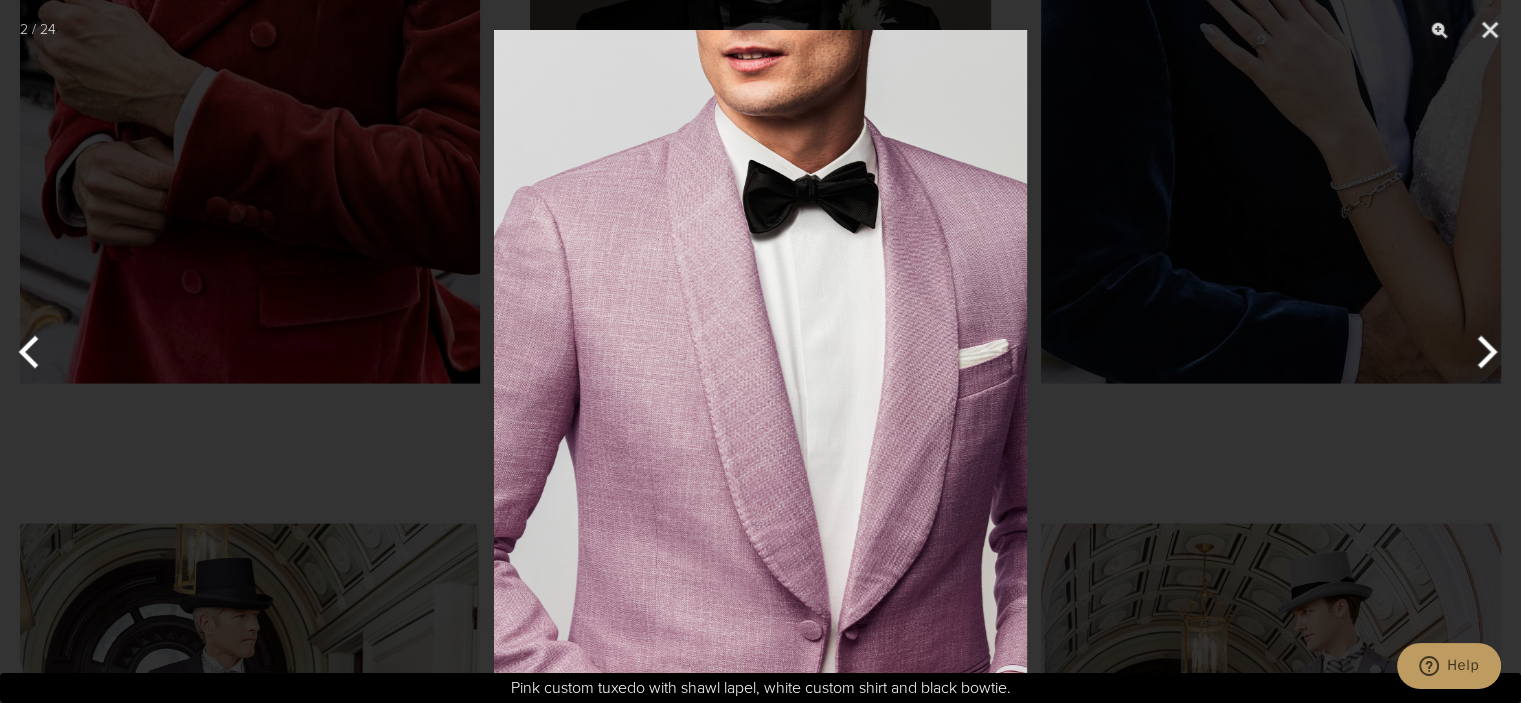 click at bounding box center (1483, 352) 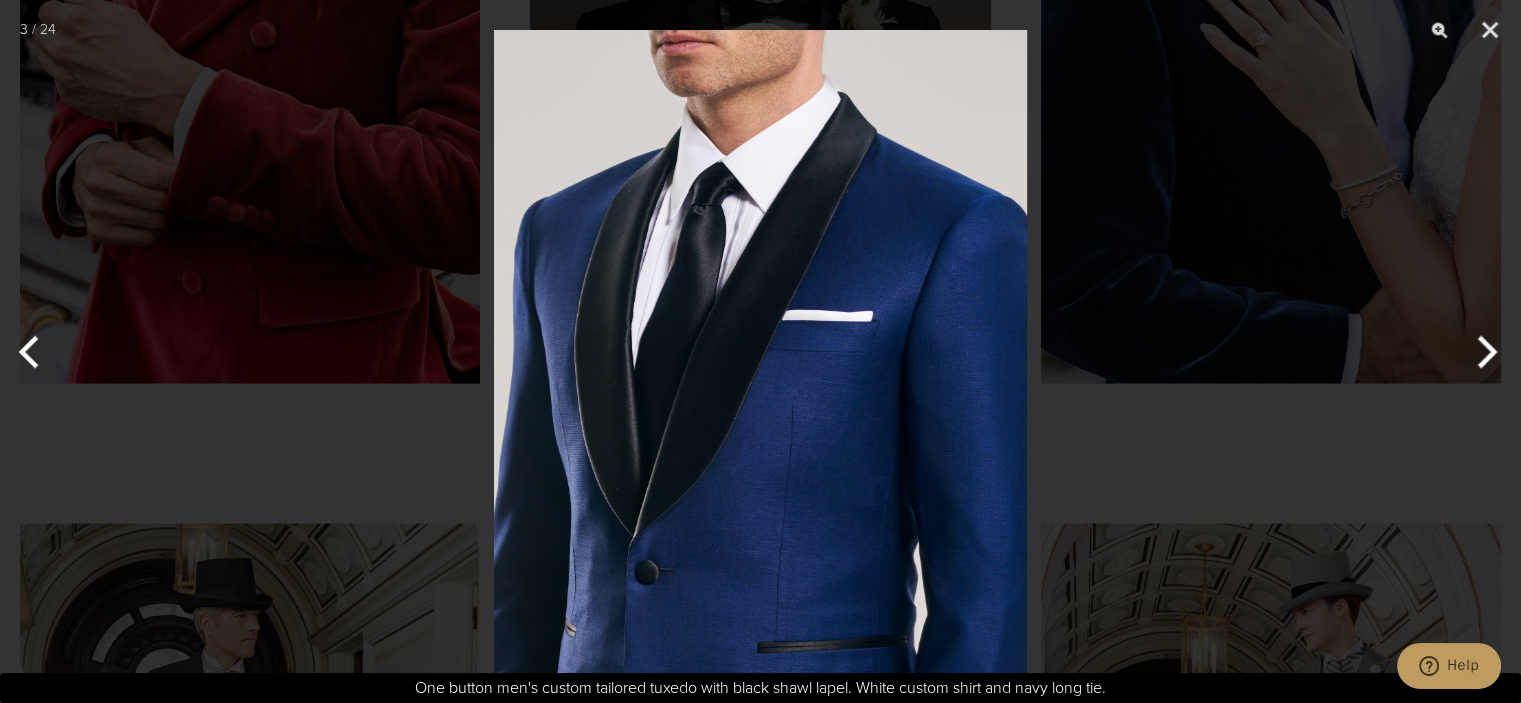 click at bounding box center [1483, 352] 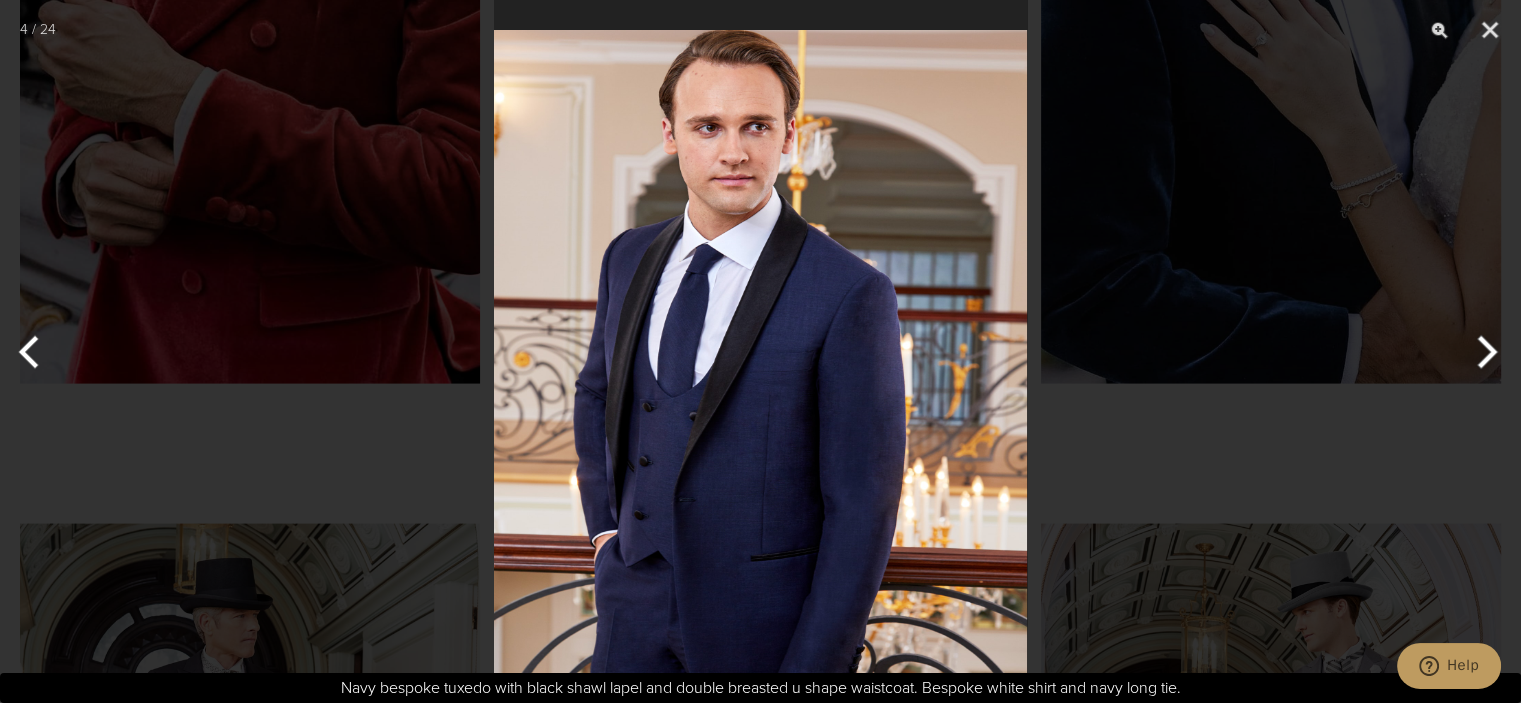 click at bounding box center [1483, 352] 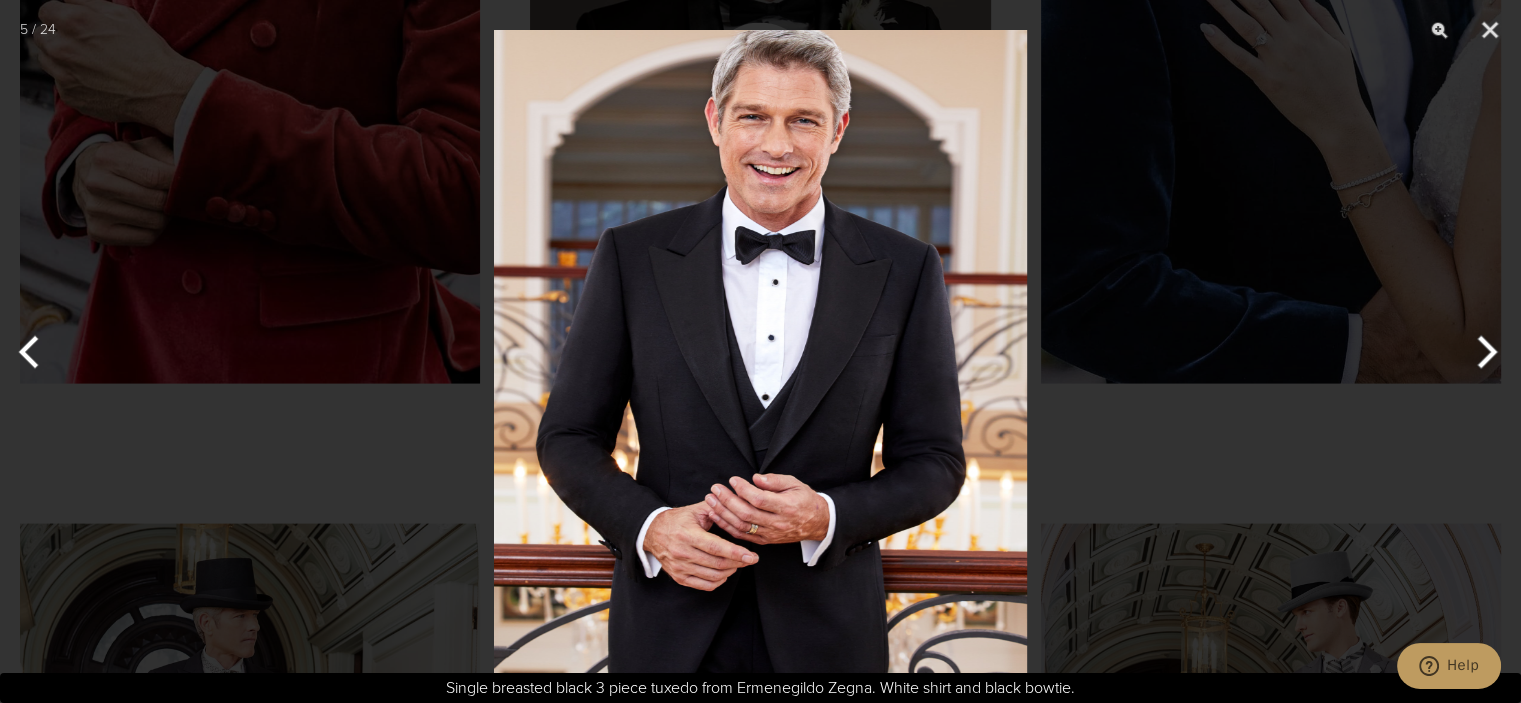 click at bounding box center [1483, 352] 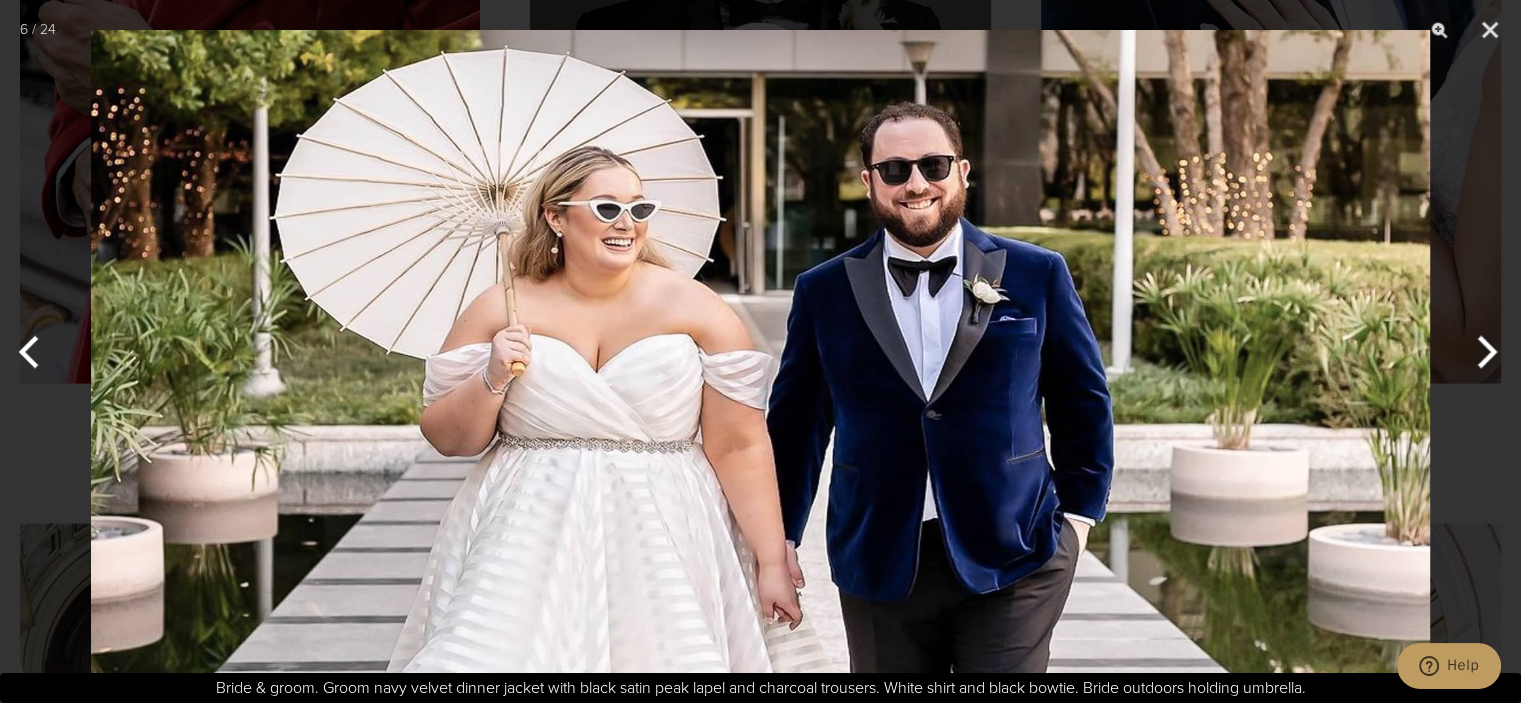 click at bounding box center [1483, 352] 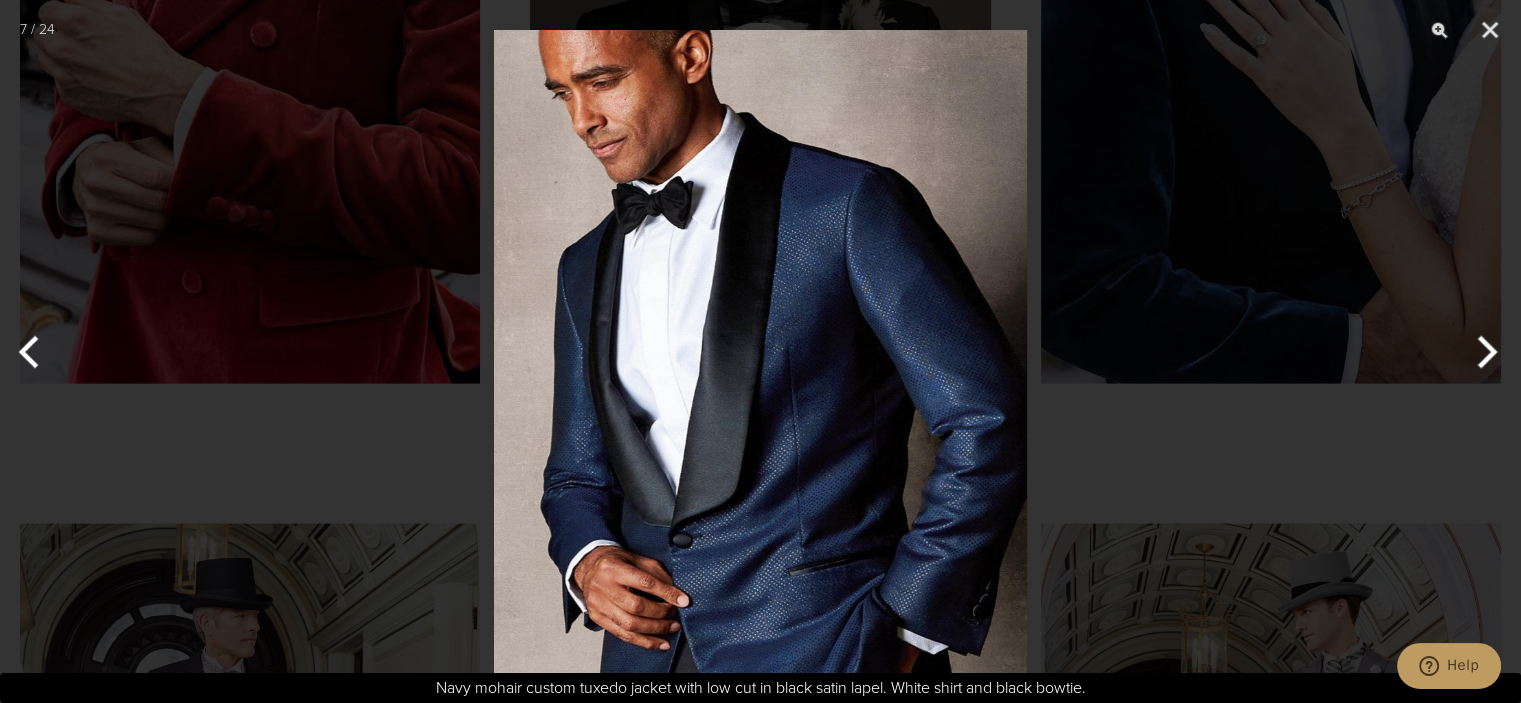 click at bounding box center (1483, 352) 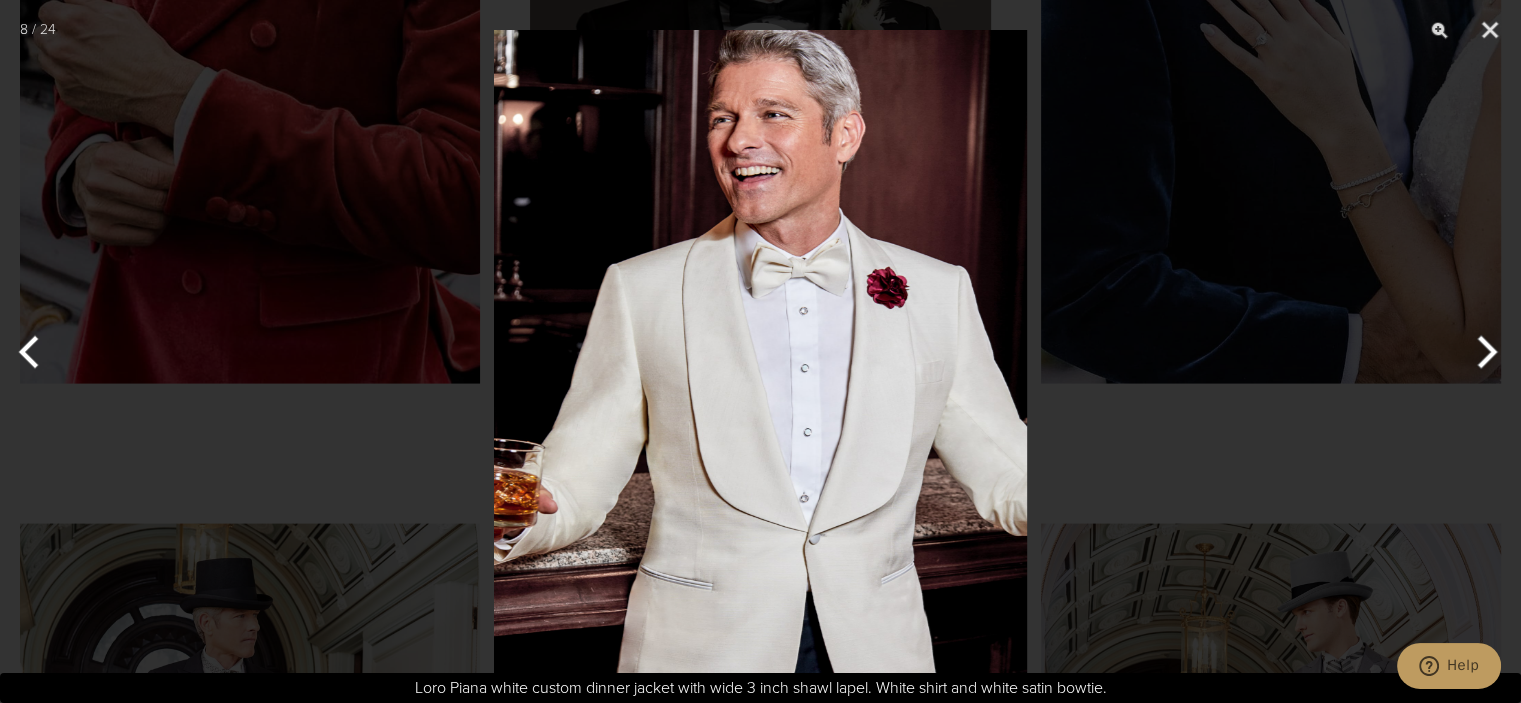click at bounding box center [1483, 352] 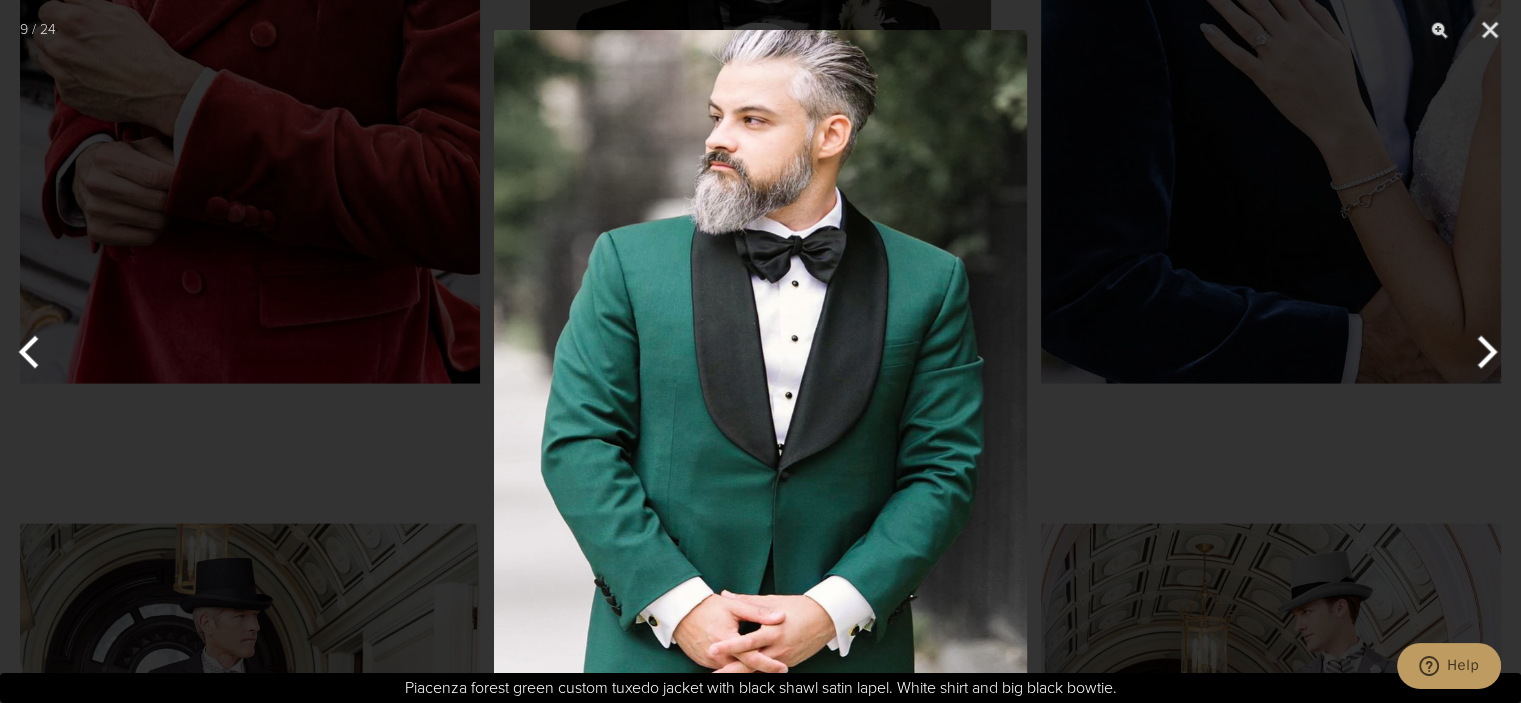 click at bounding box center [1483, 352] 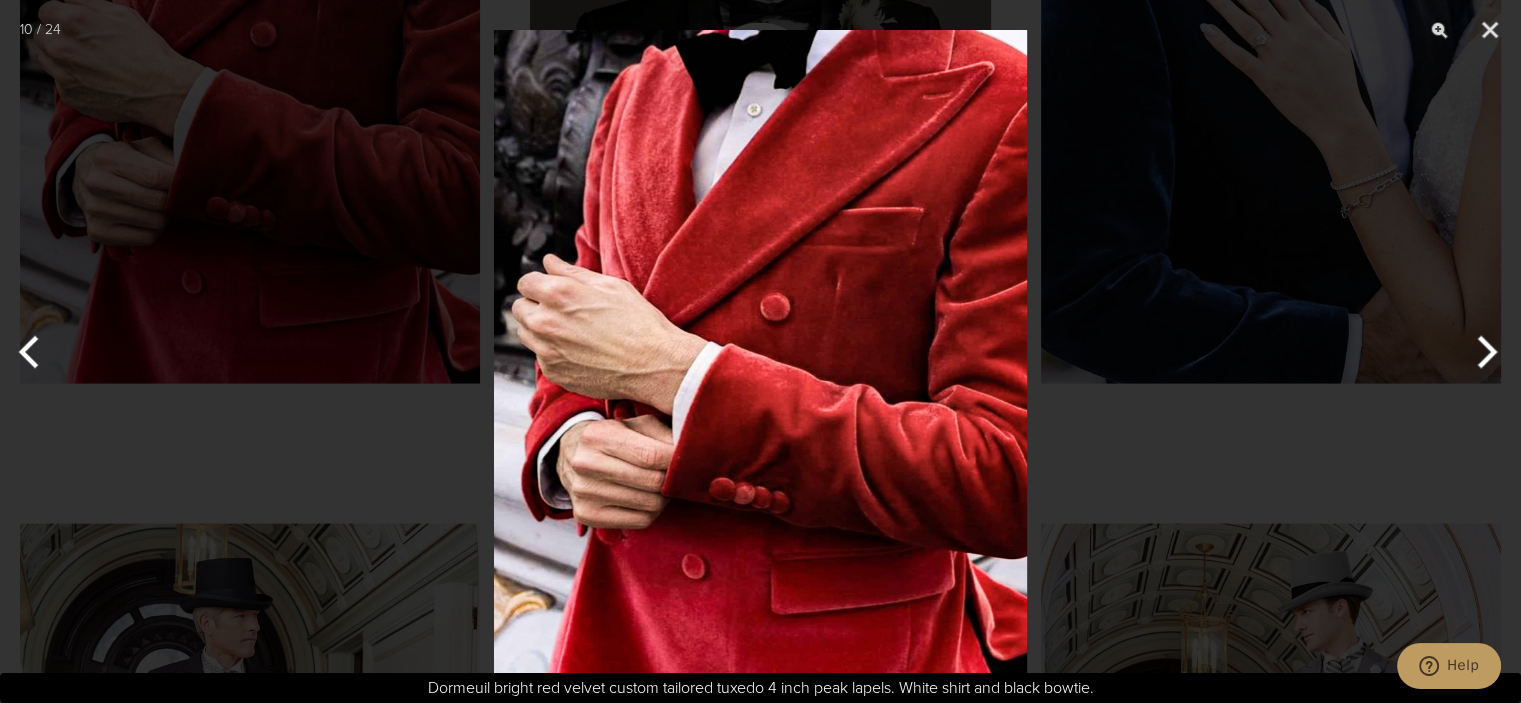 click at bounding box center (1483, 352) 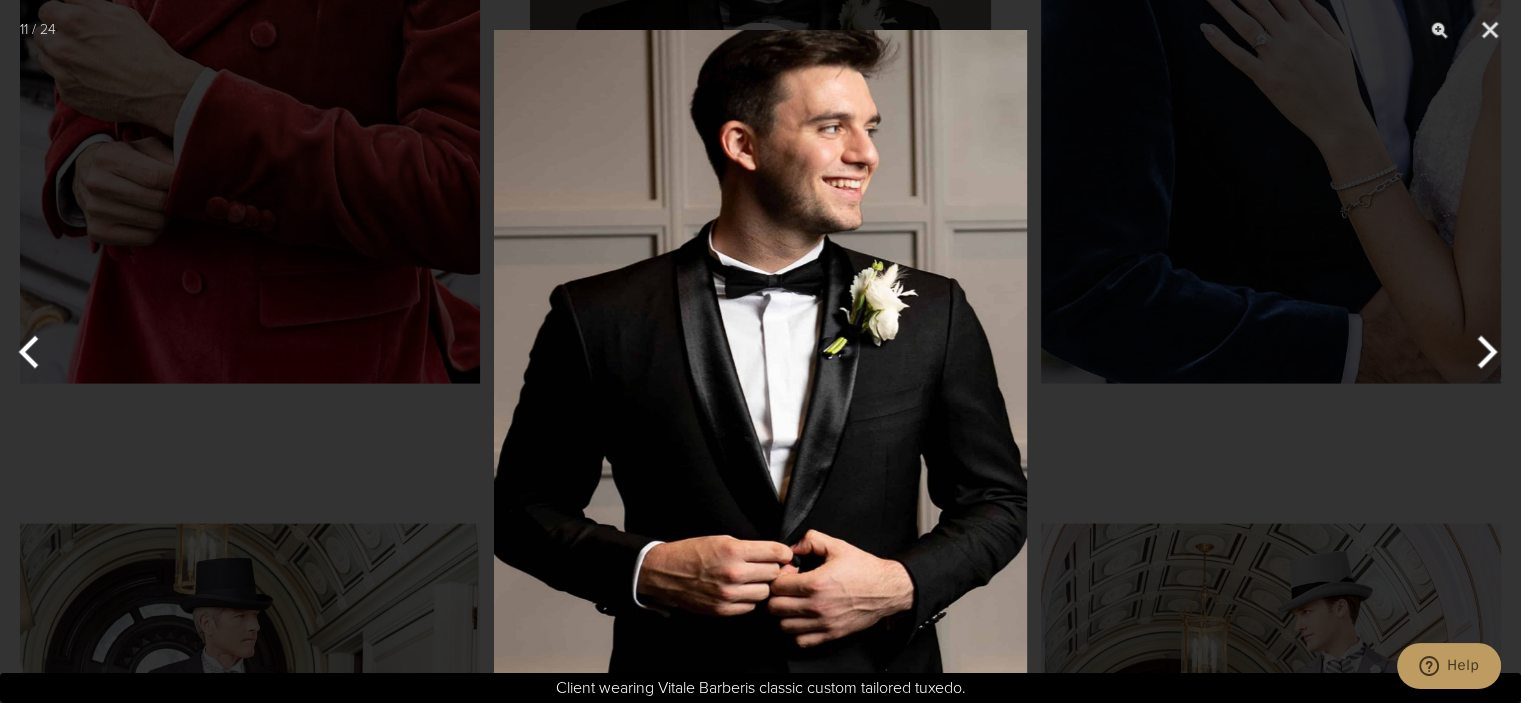 click at bounding box center (760, 351) 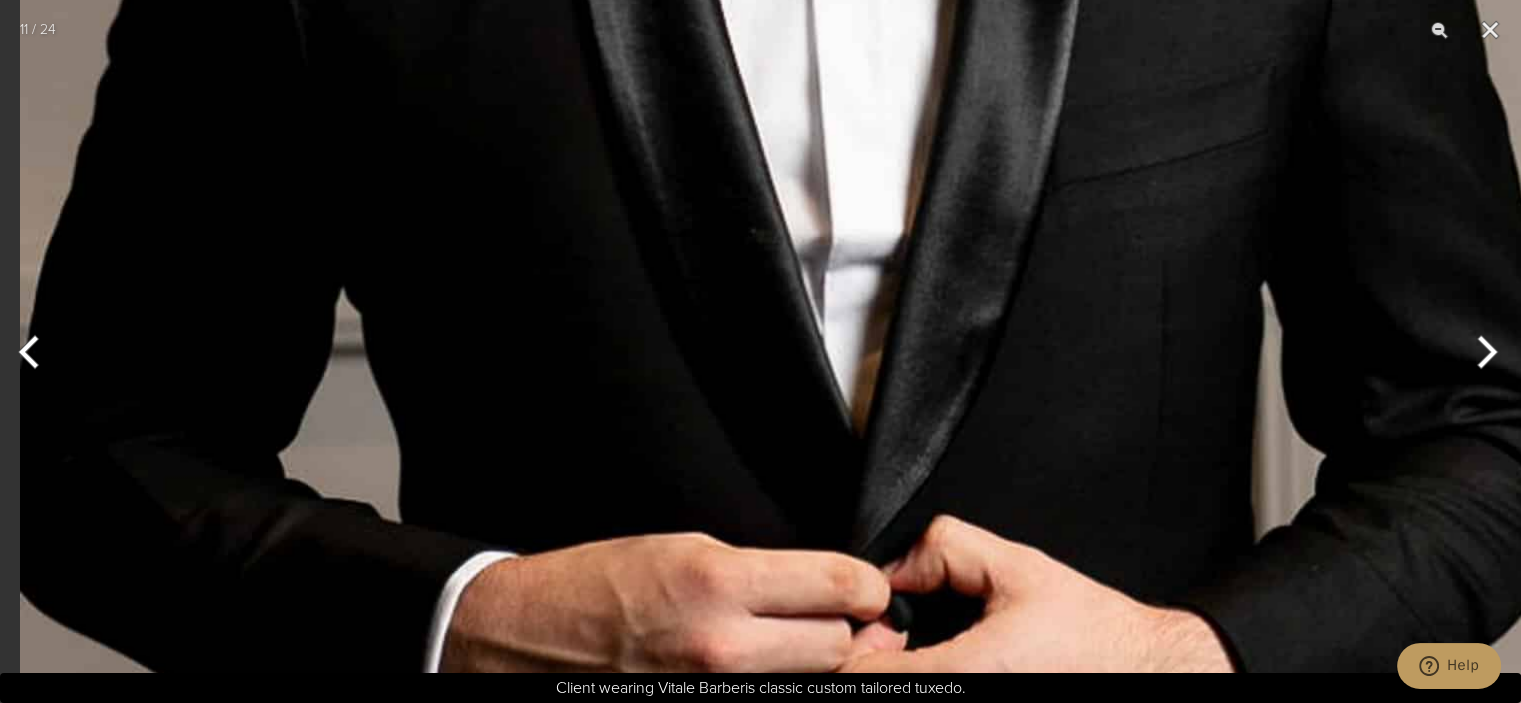 click at bounding box center (796, -35) 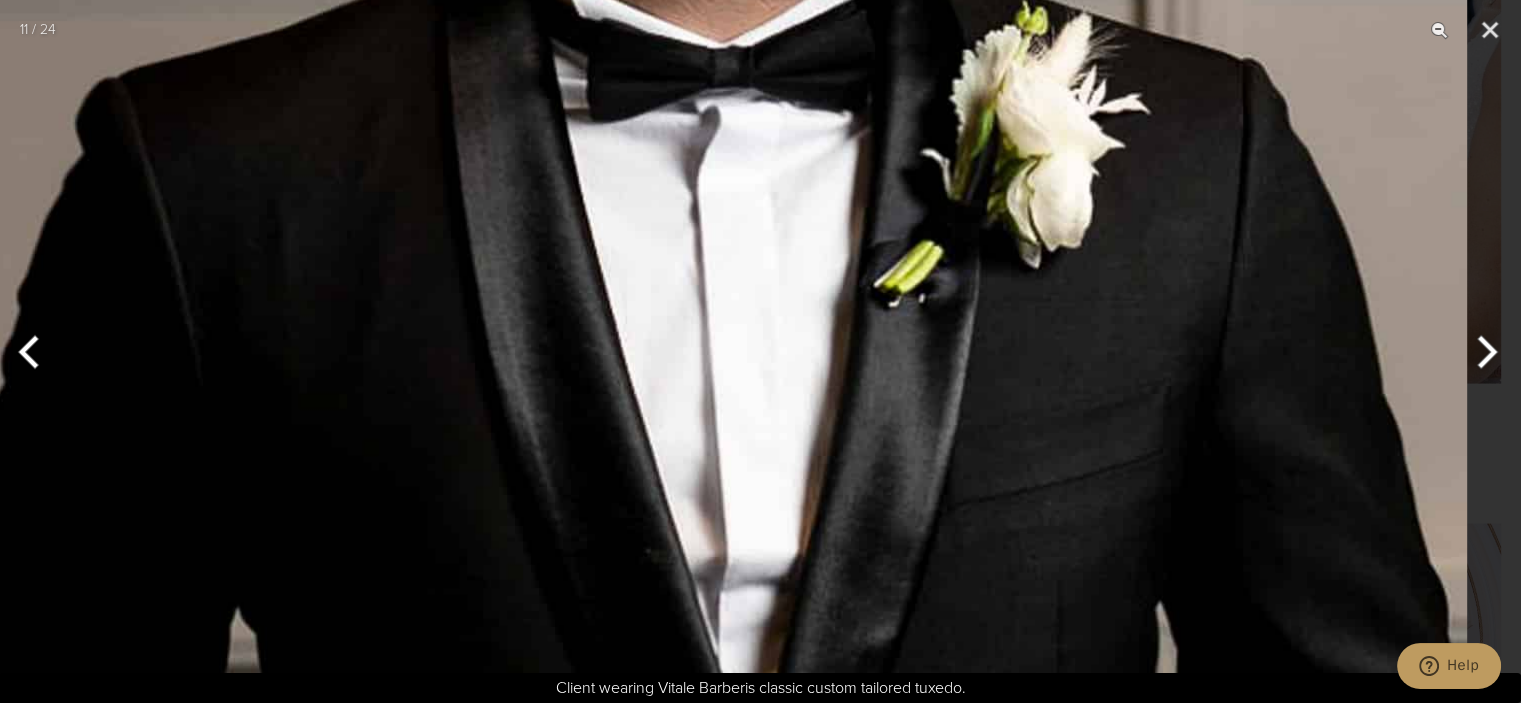 click at bounding box center [691, 285] 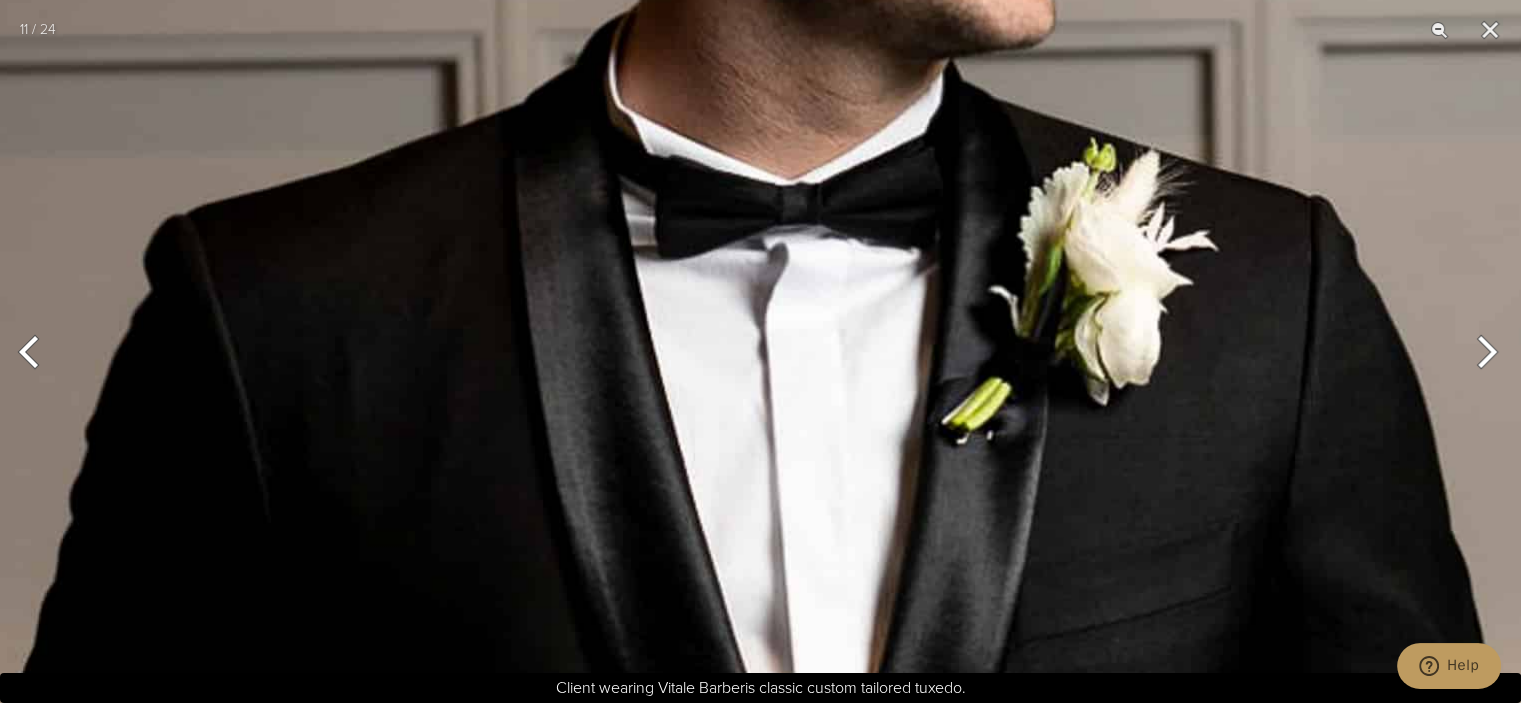 click at bounding box center [759, 422] 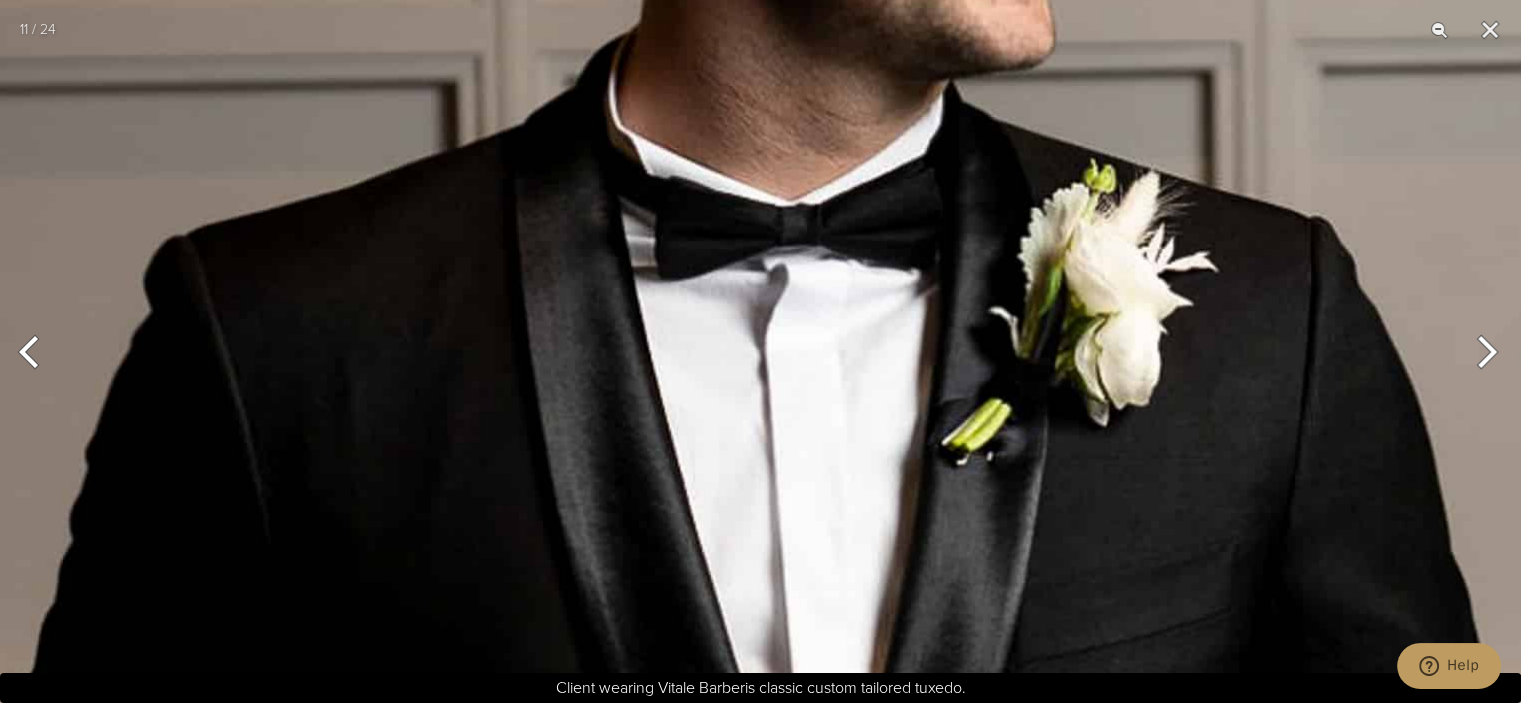 click at bounding box center [1483, 352] 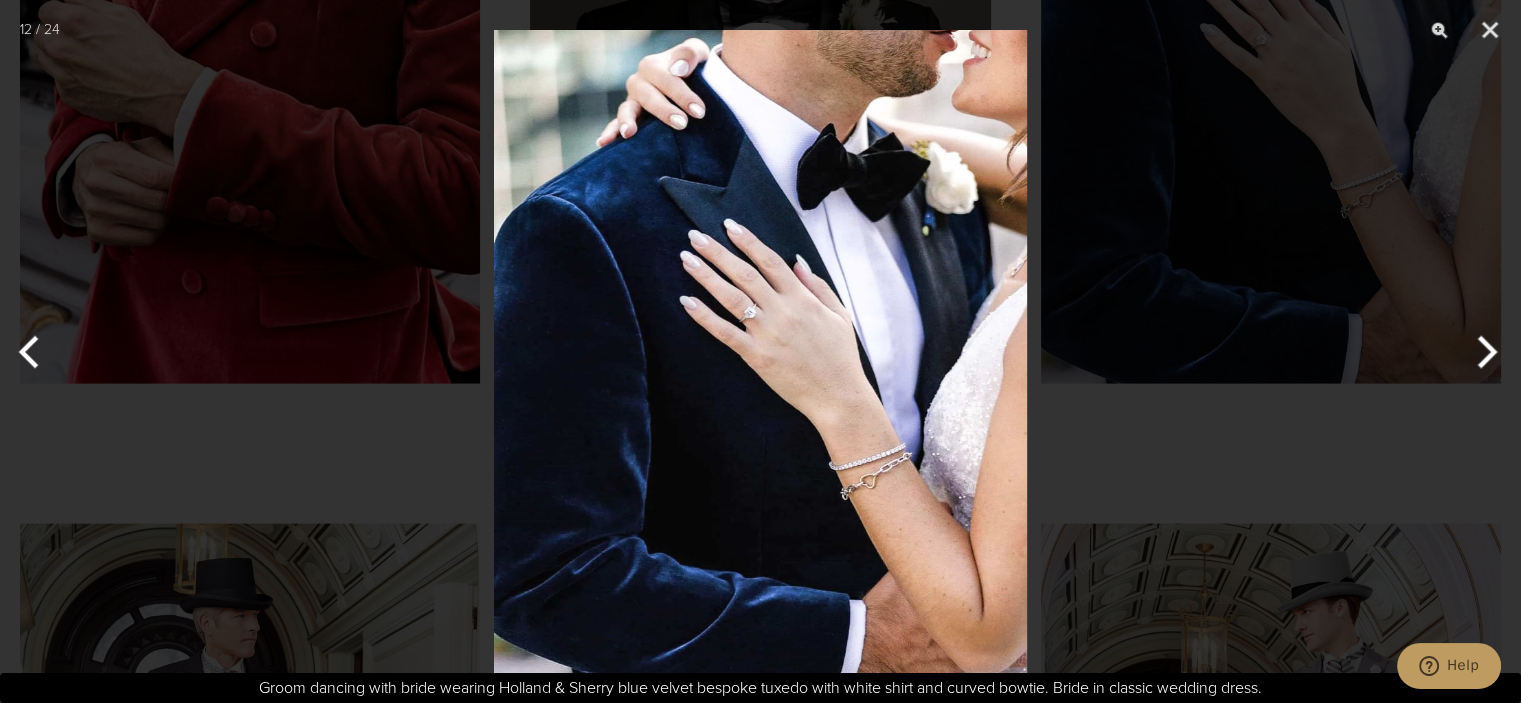 click at bounding box center (1483, 352) 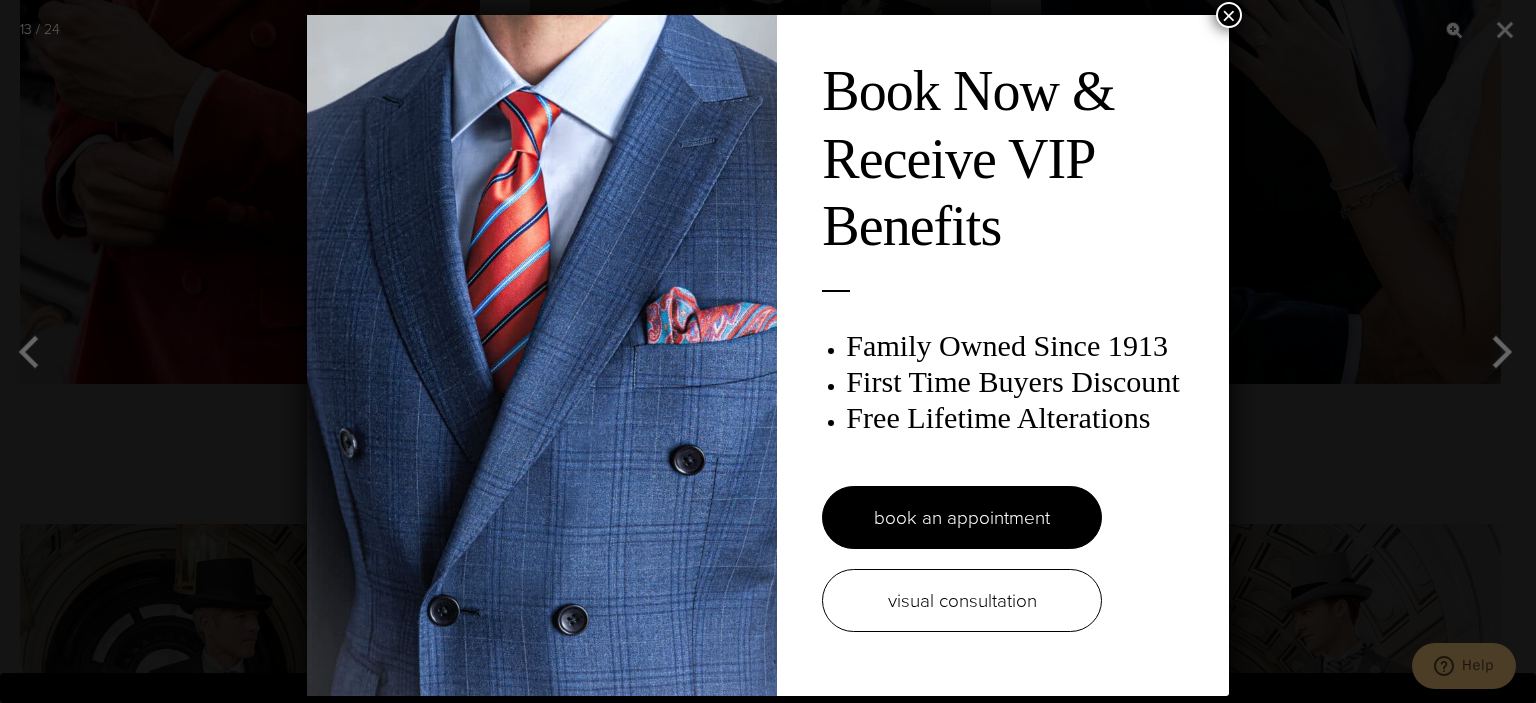 click on "Book Now &
Receive VIP Benefits
Family Owned Since 1913
First Time Buyers Discount
Free Lifetime Alterations
book an appointment
visual consultation
×" at bounding box center (768, 351) 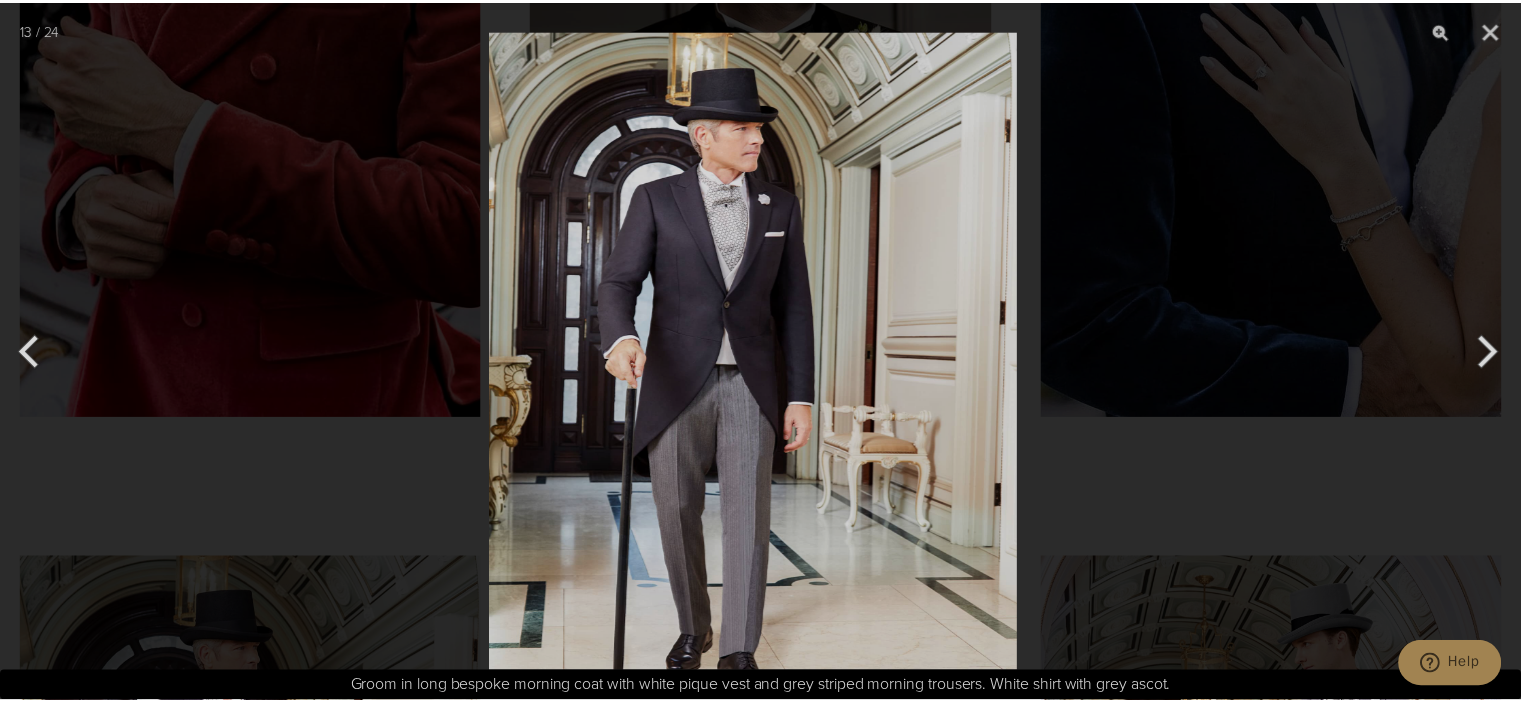 scroll, scrollTop: 3869, scrollLeft: 0, axis: vertical 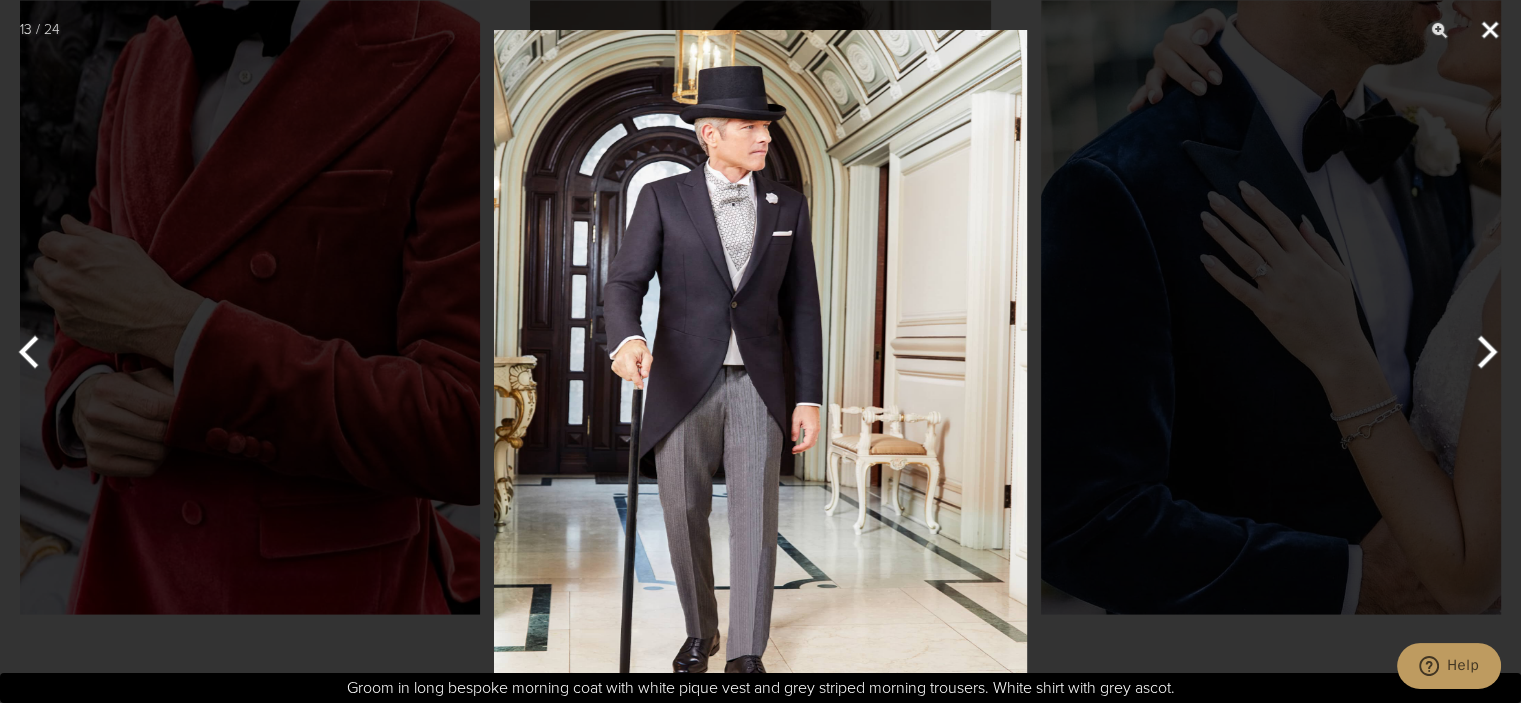 click at bounding box center [1490, 30] 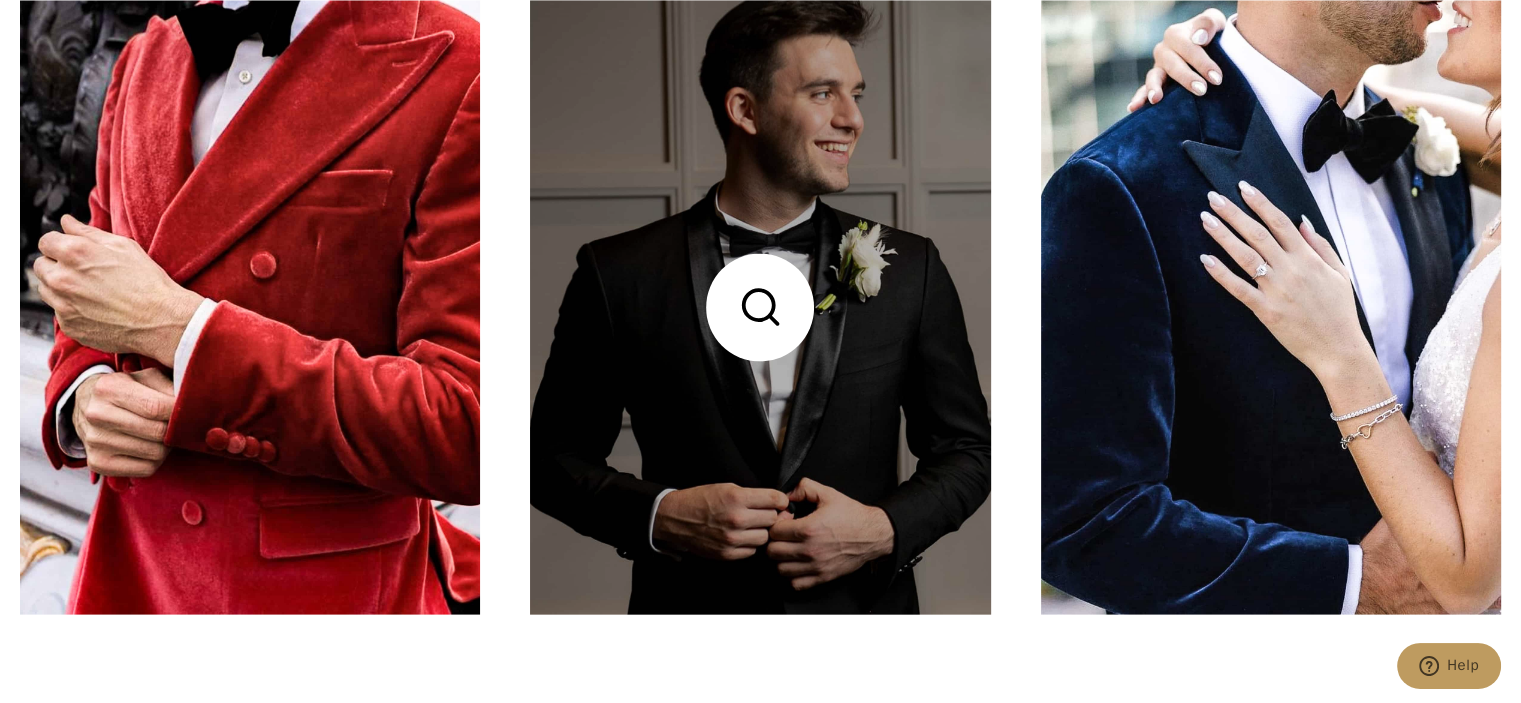 scroll, scrollTop: 0, scrollLeft: 0, axis: both 